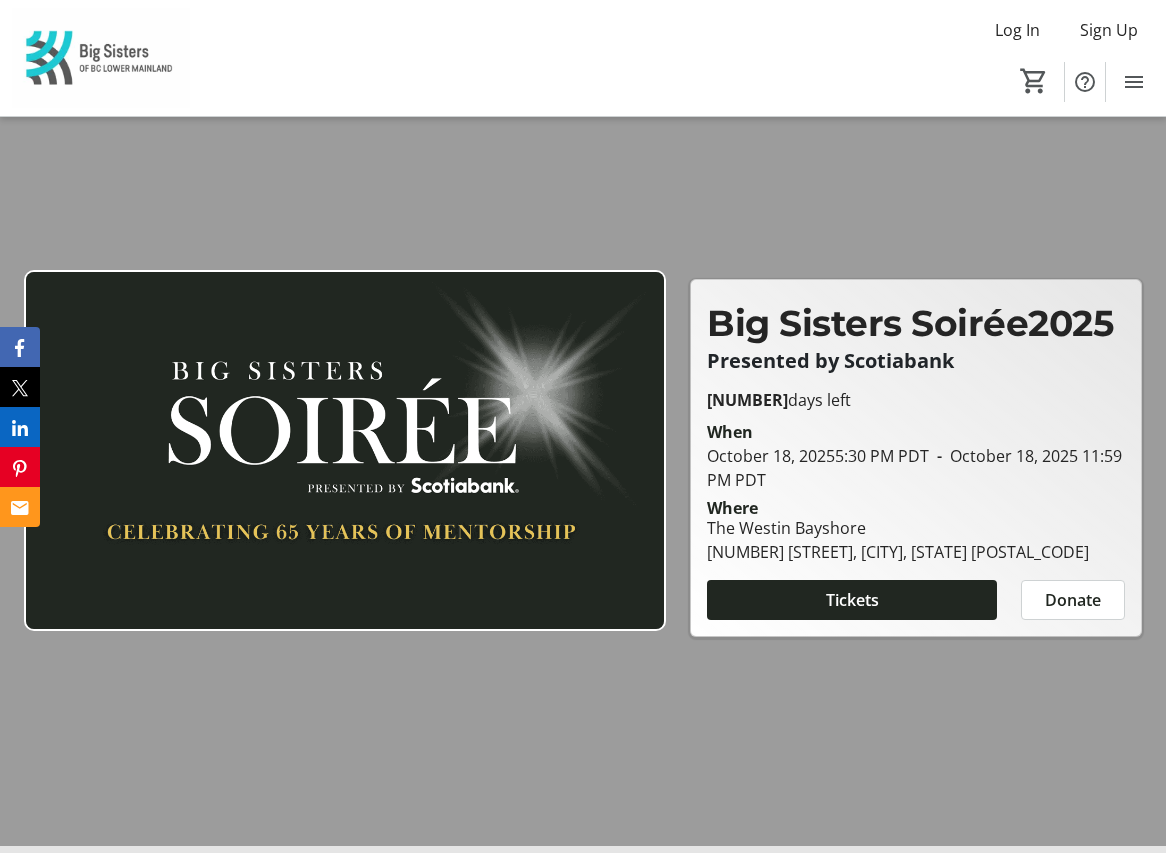 scroll, scrollTop: 127, scrollLeft: 0, axis: vertical 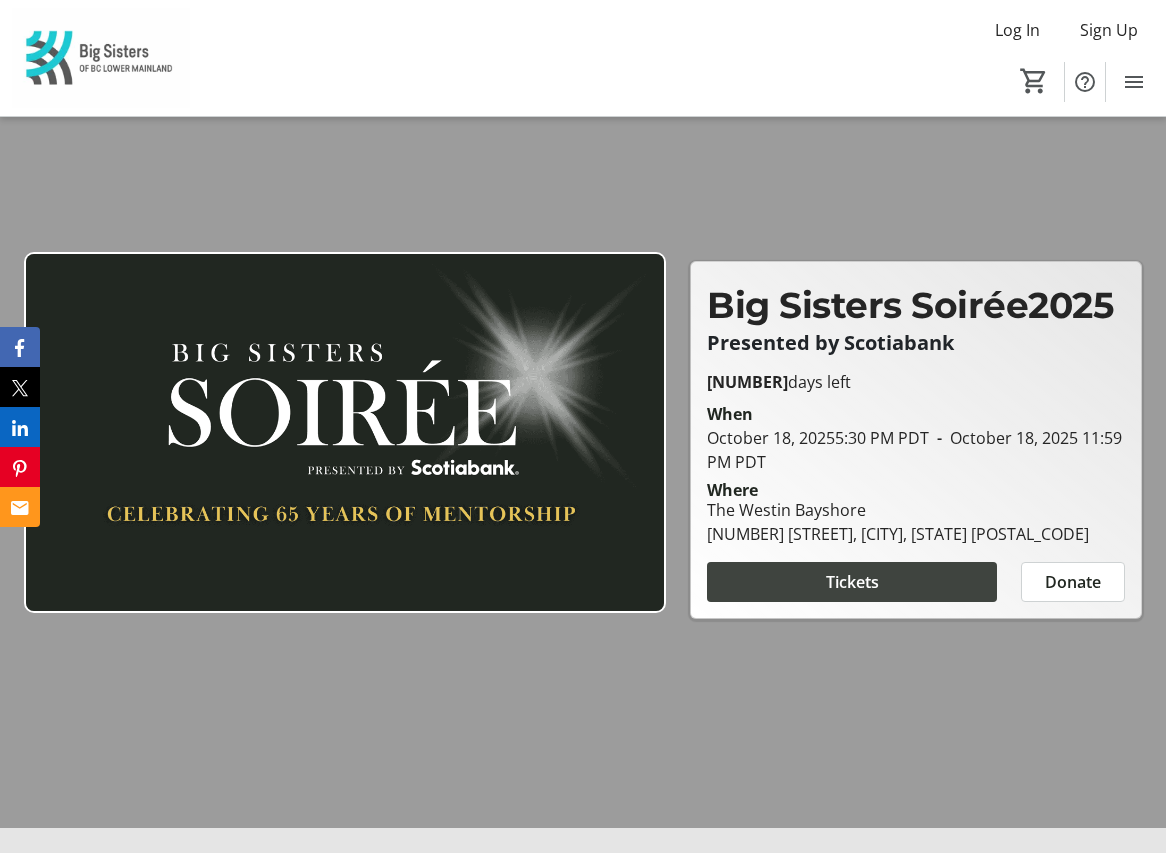 click at bounding box center (852, 582) 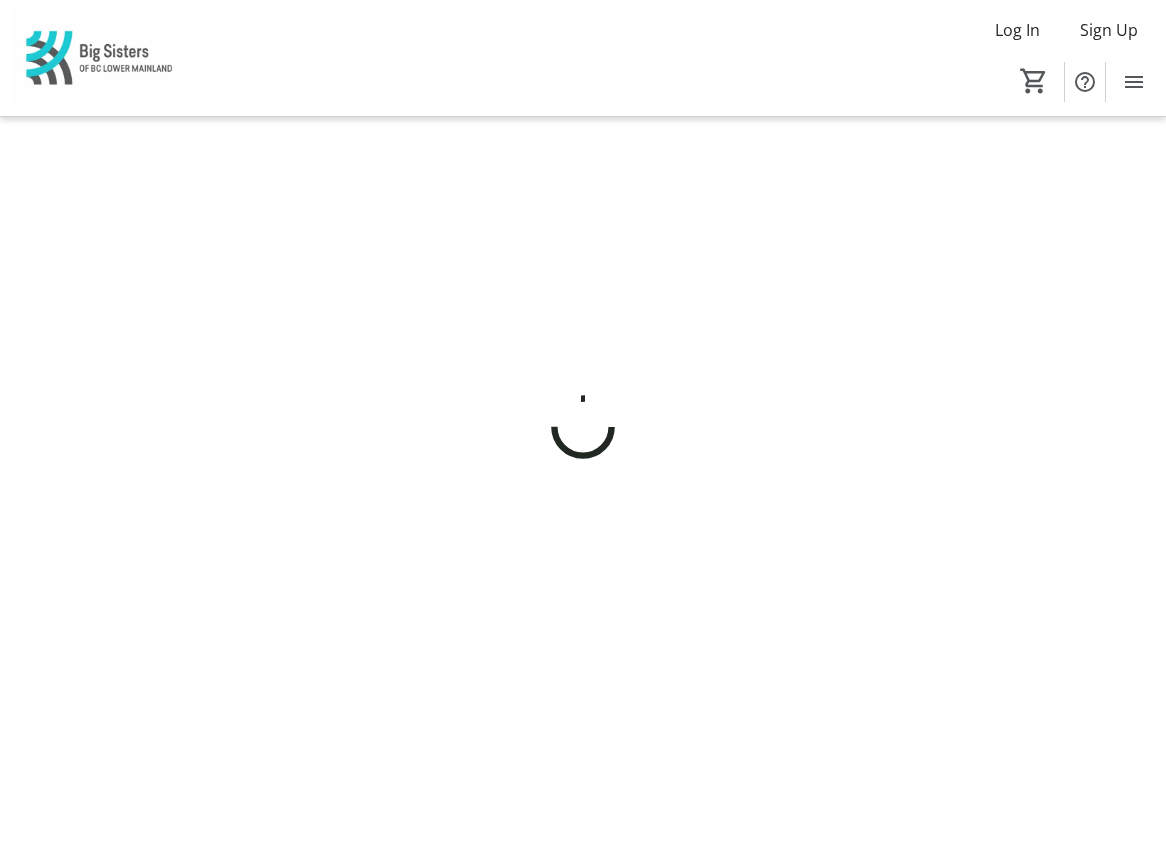 scroll, scrollTop: 0, scrollLeft: 0, axis: both 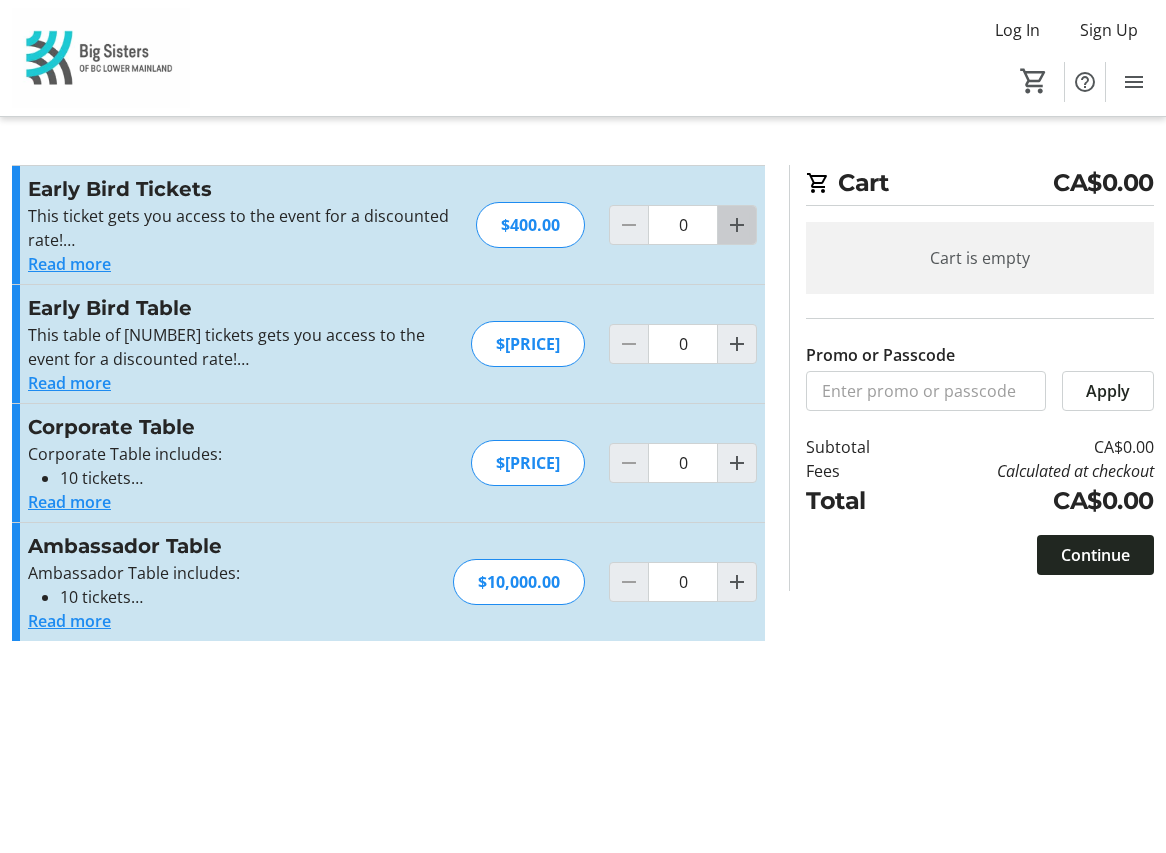 click 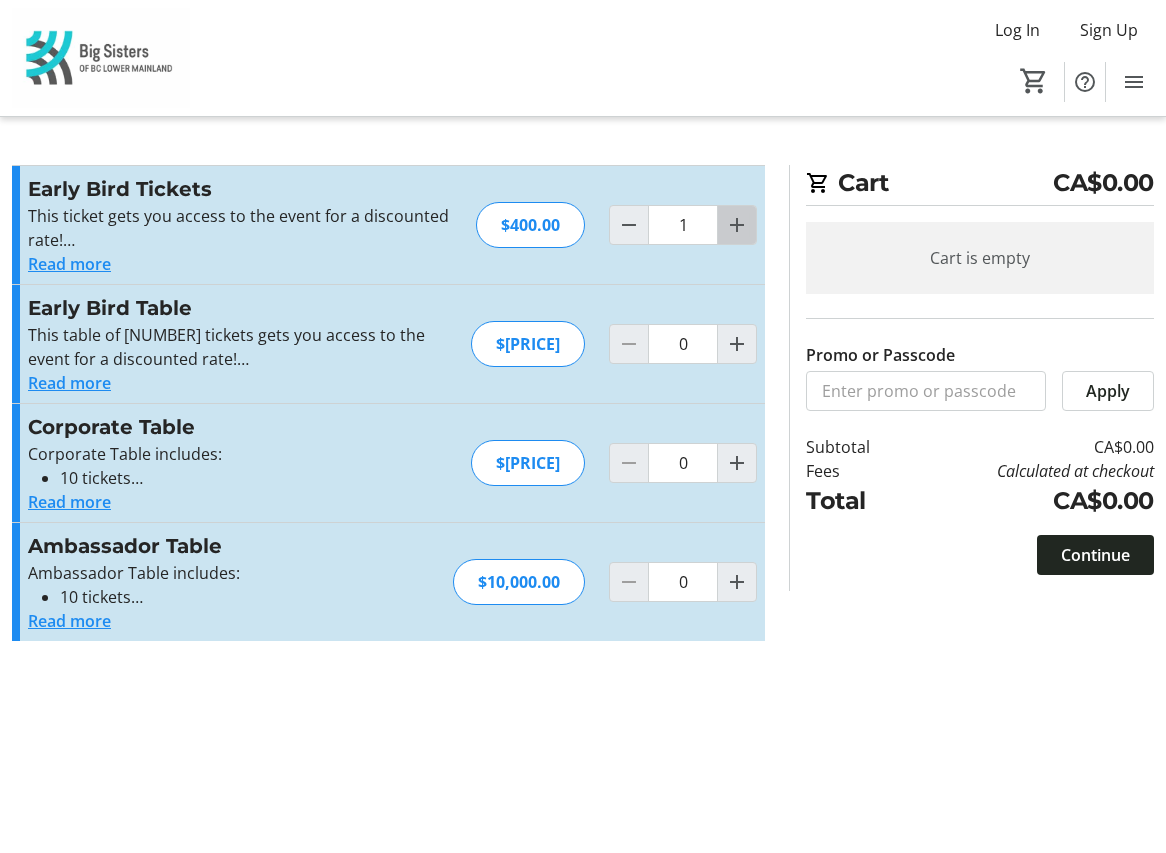 click 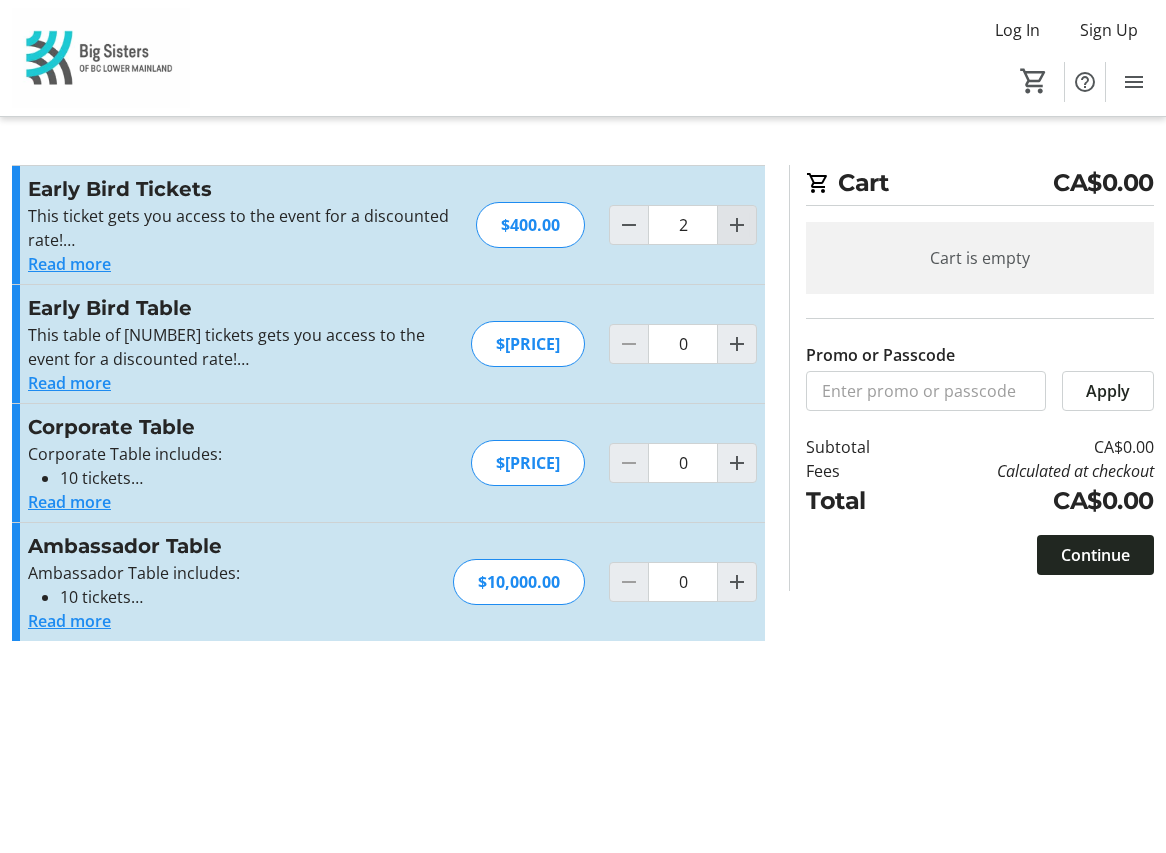 click 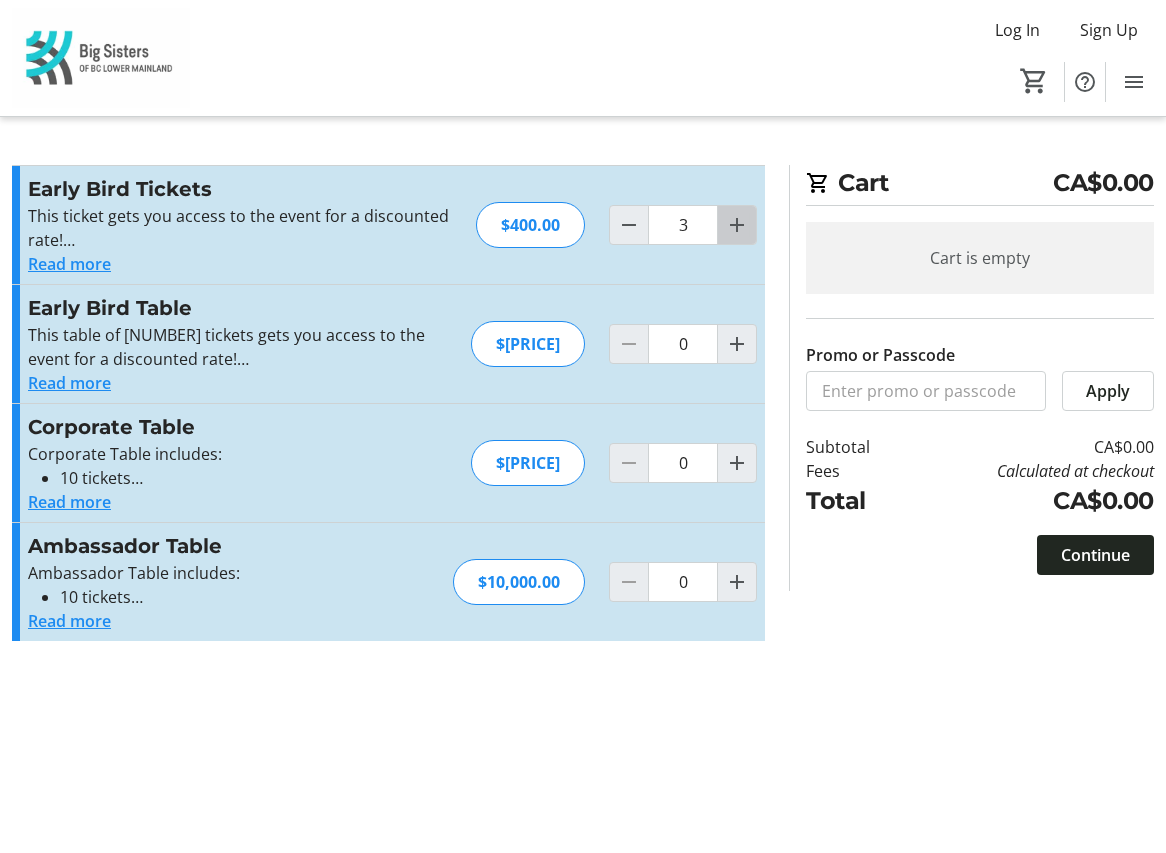 click 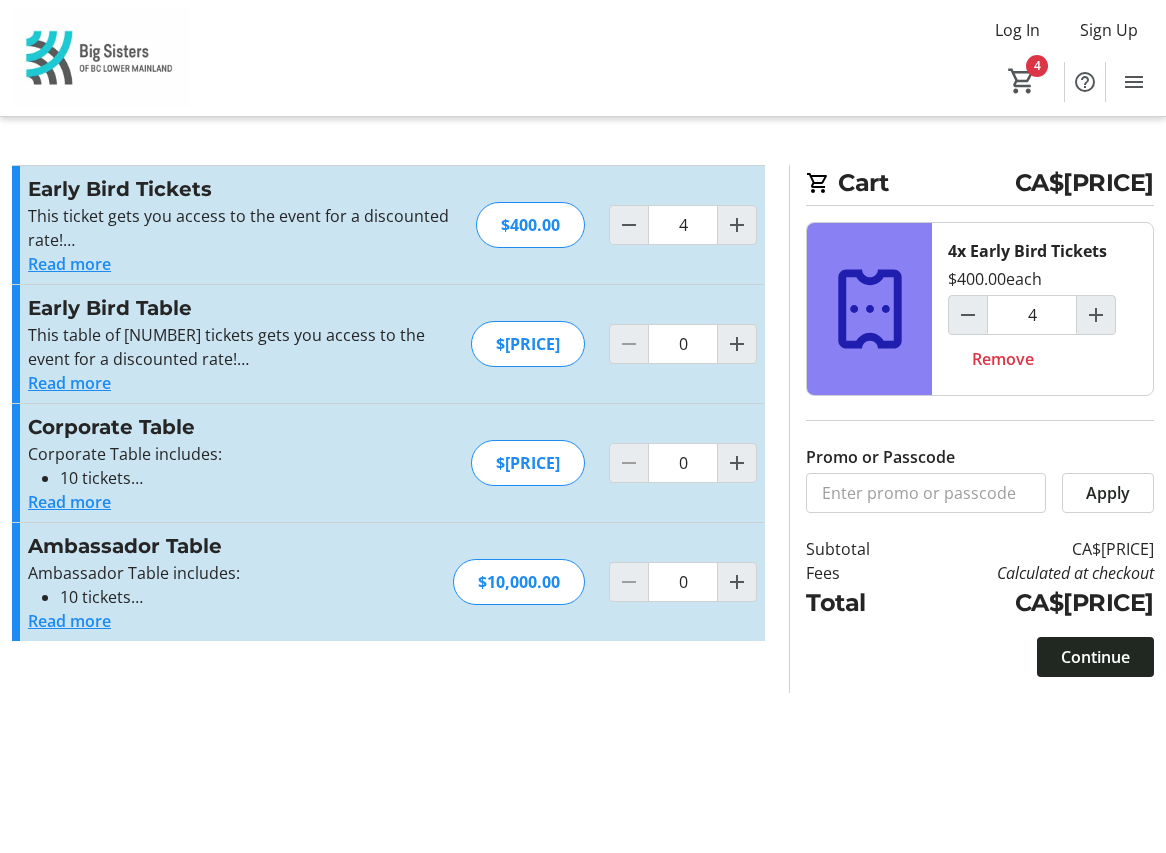click on "Read more" 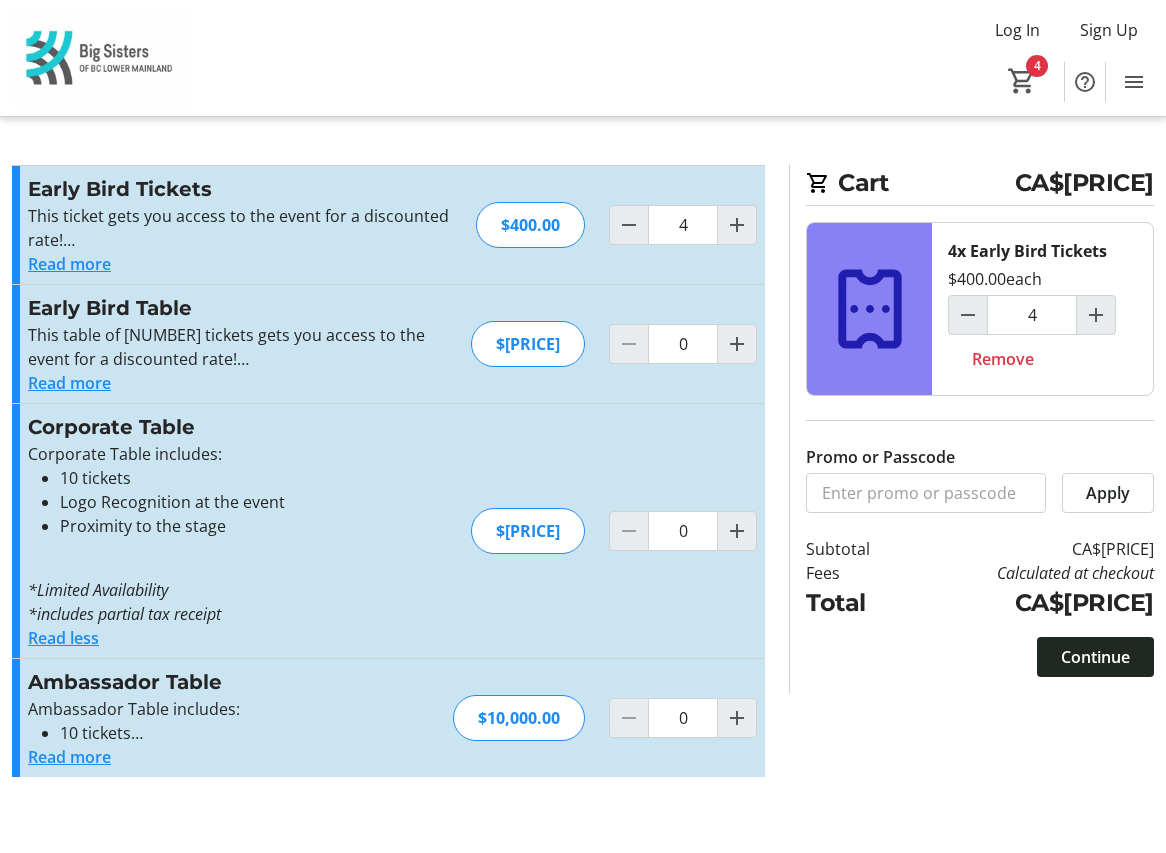 scroll, scrollTop: 0, scrollLeft: 0, axis: both 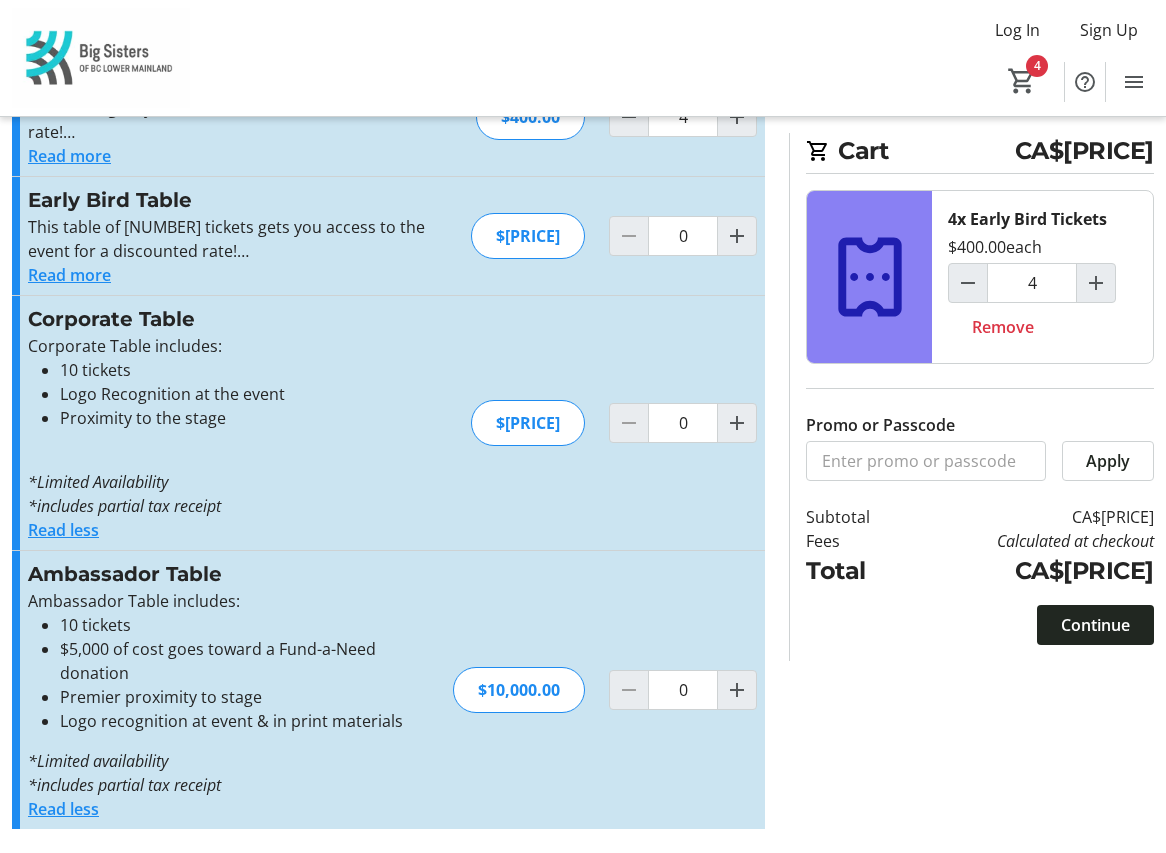 click on "Read more" 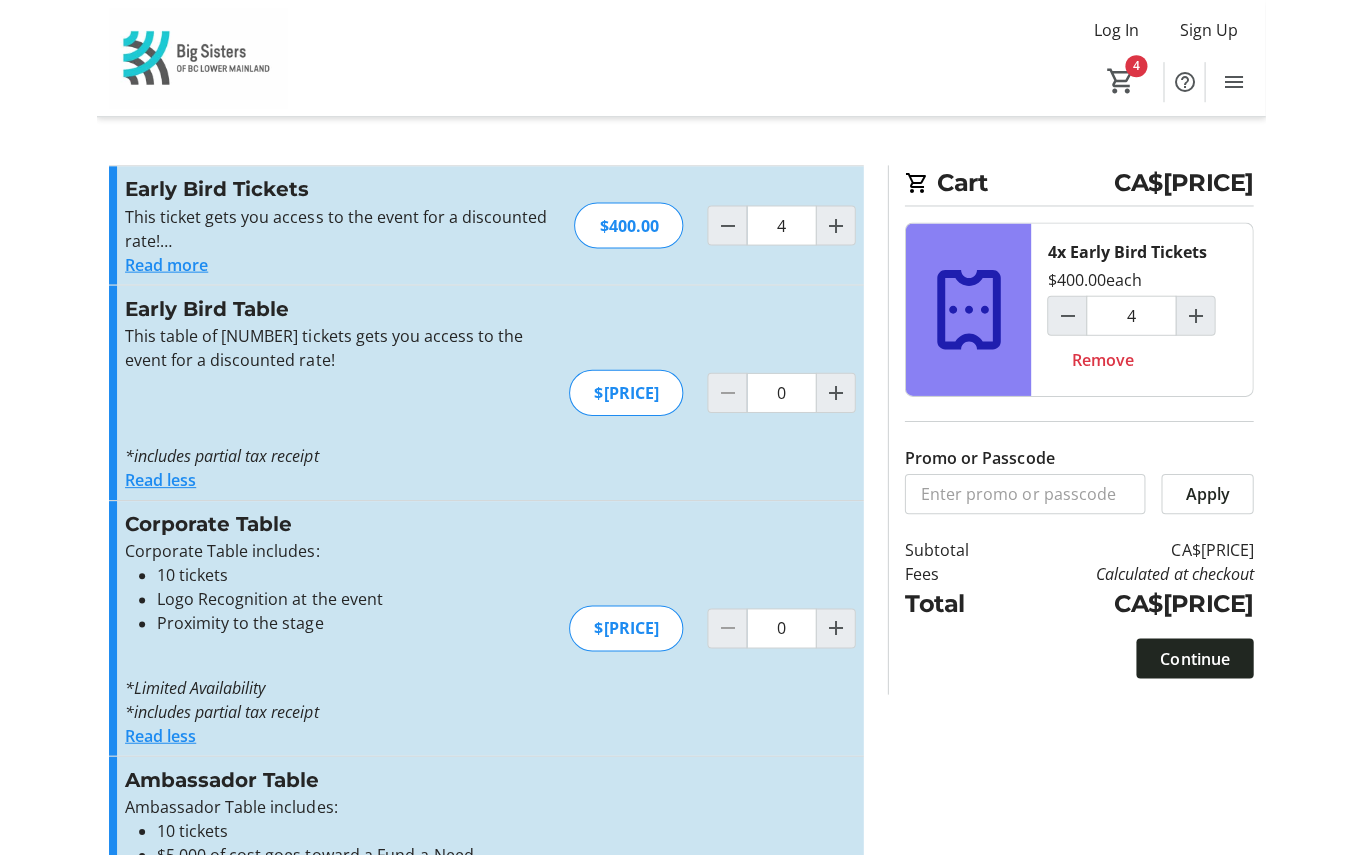 scroll, scrollTop: 0, scrollLeft: 0, axis: both 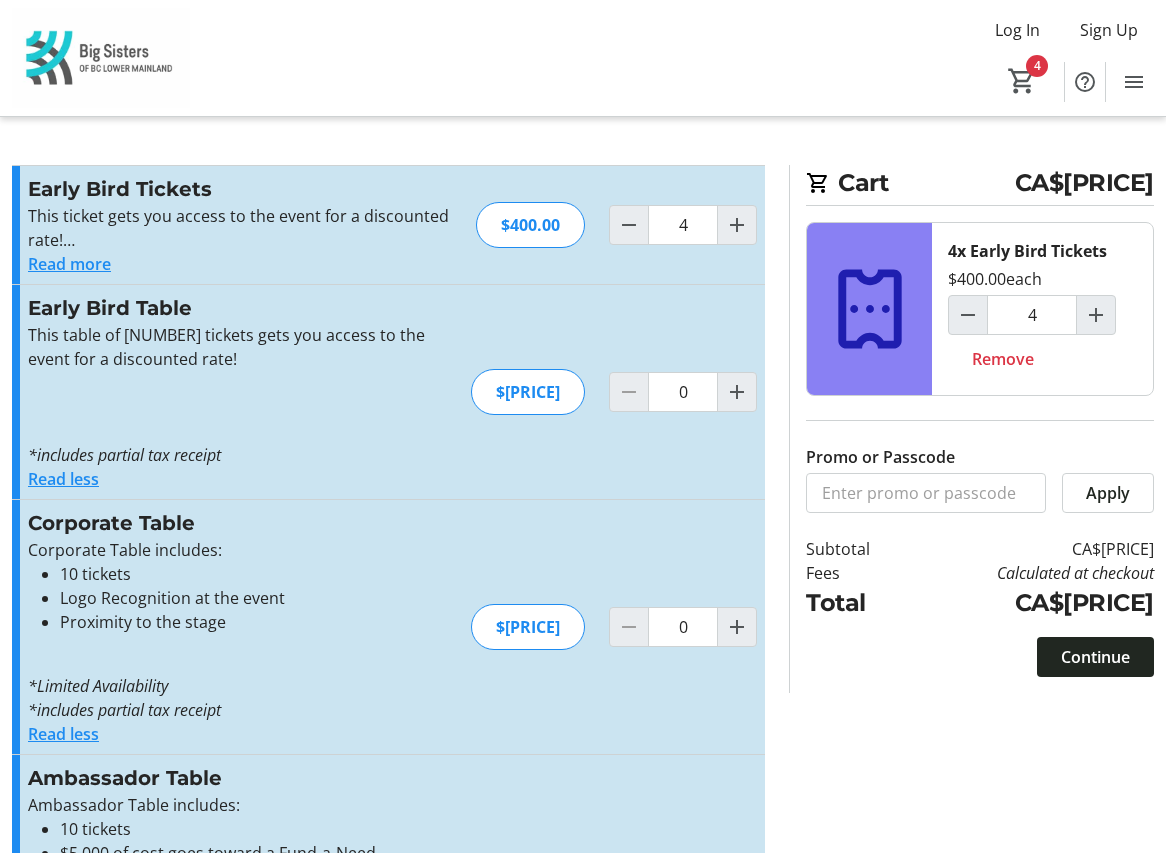 click on "Read more" 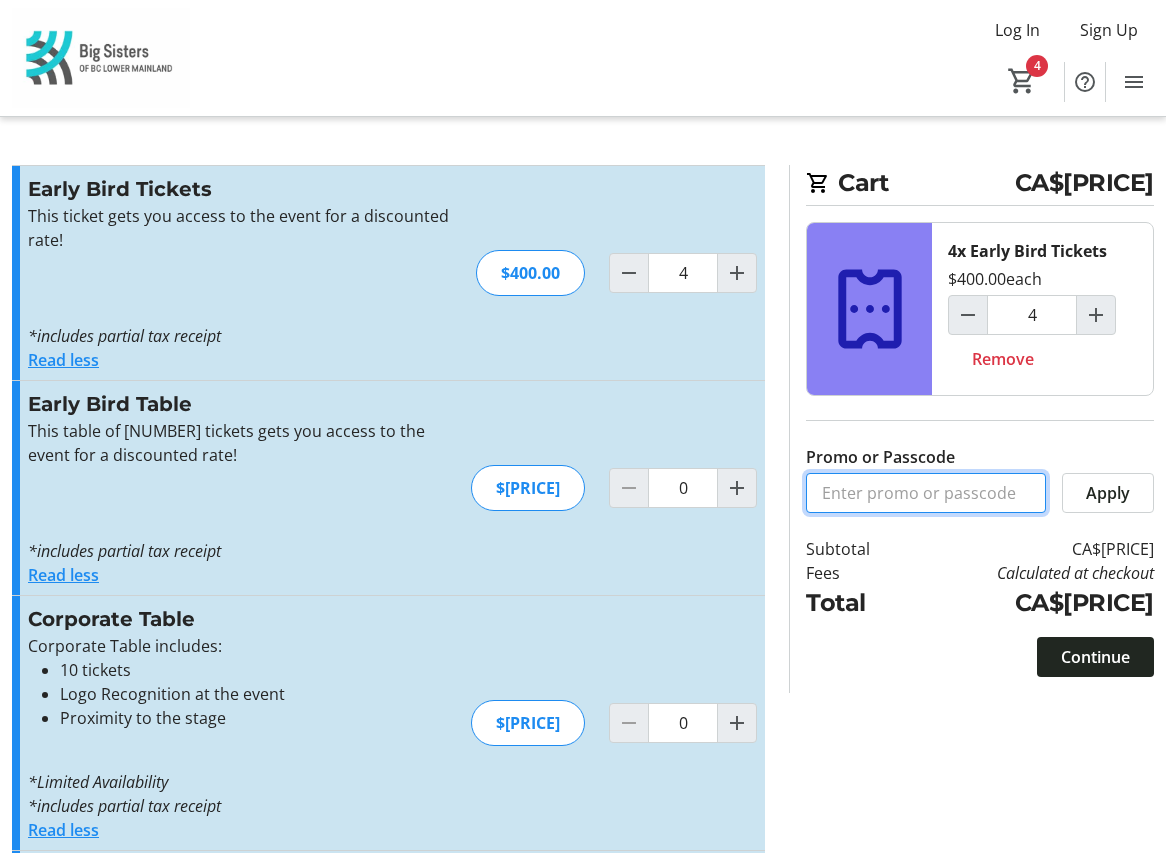 click on "Promo or Passcode" at bounding box center [926, 493] 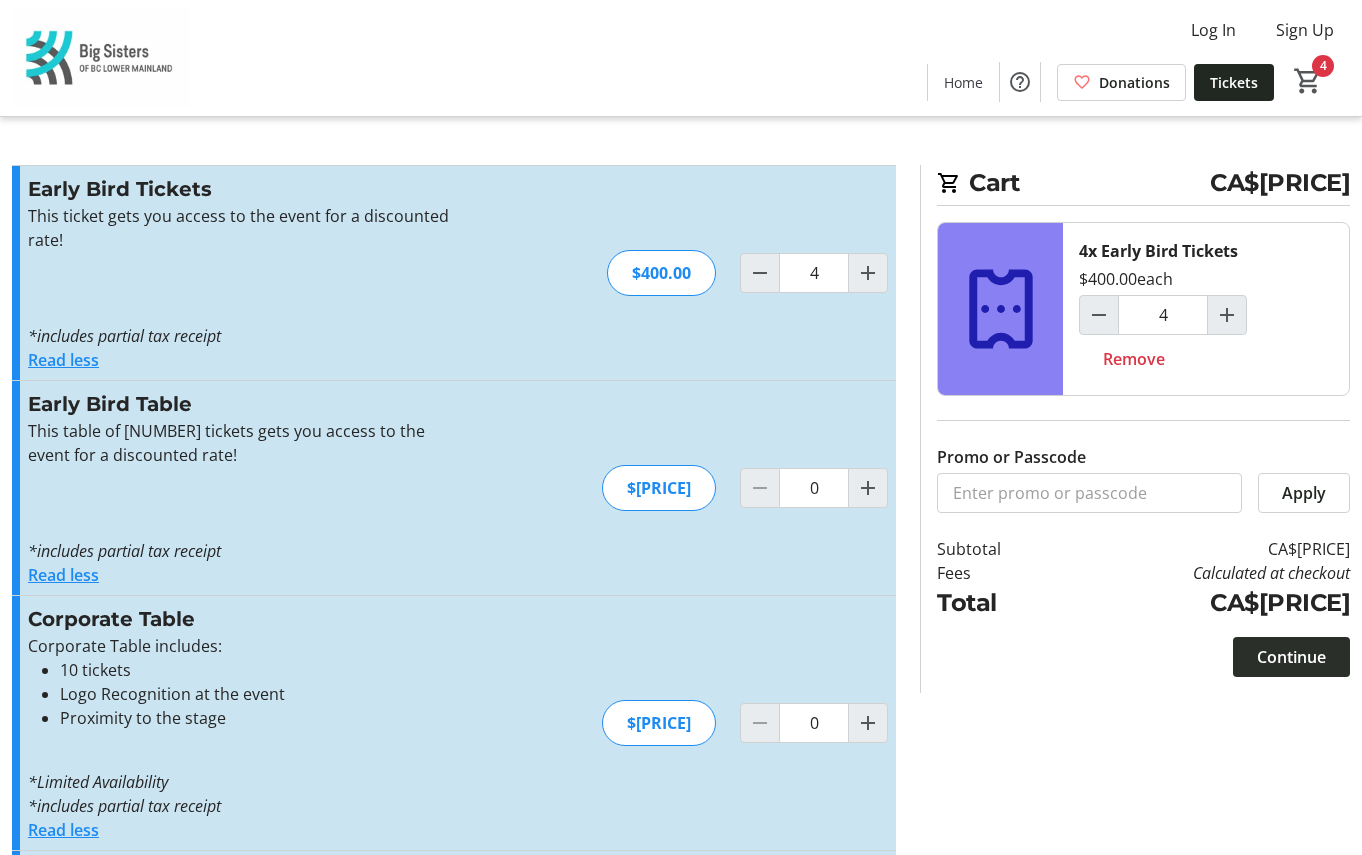 click on "Continue" 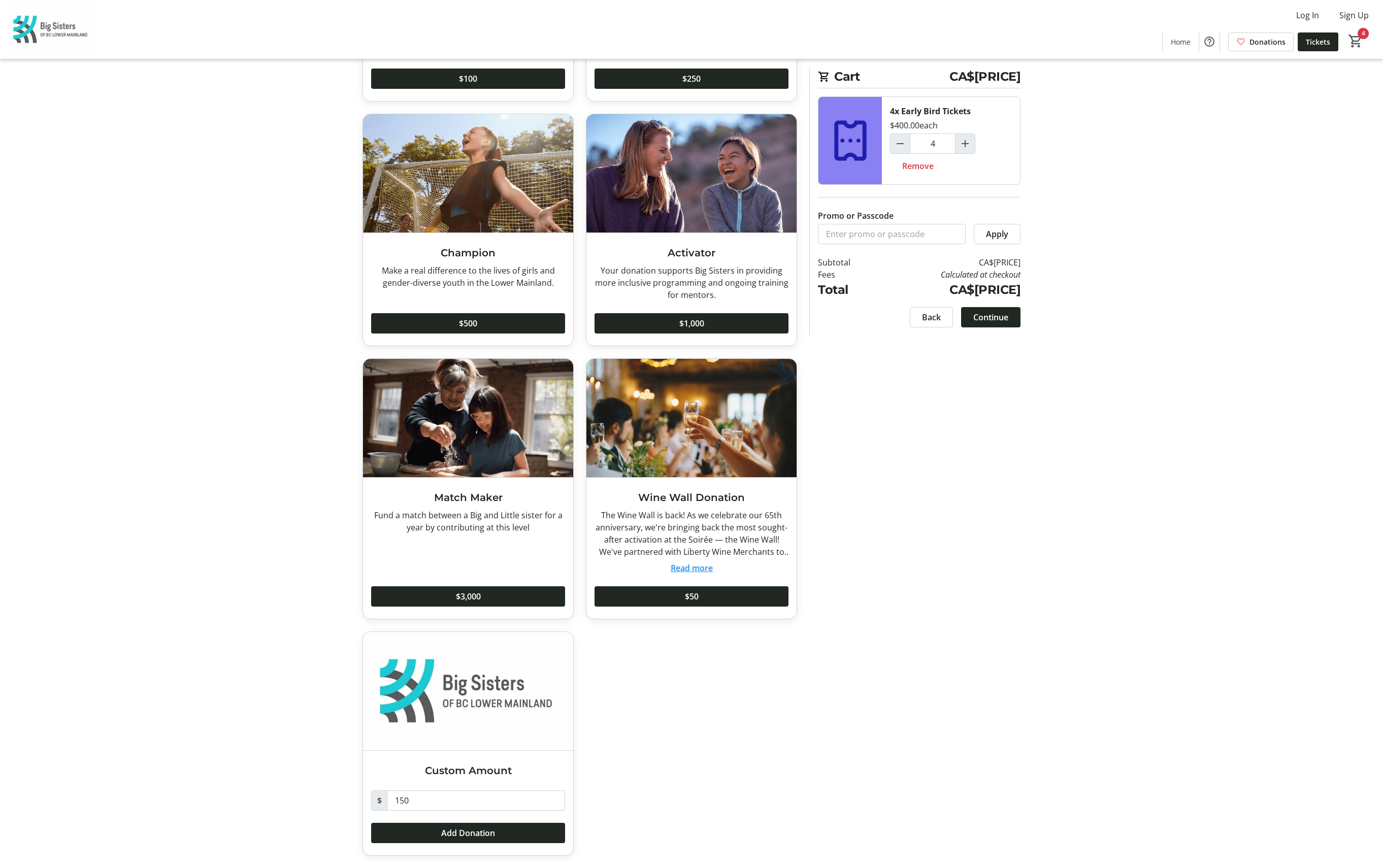 scroll, scrollTop: 271, scrollLeft: 0, axis: vertical 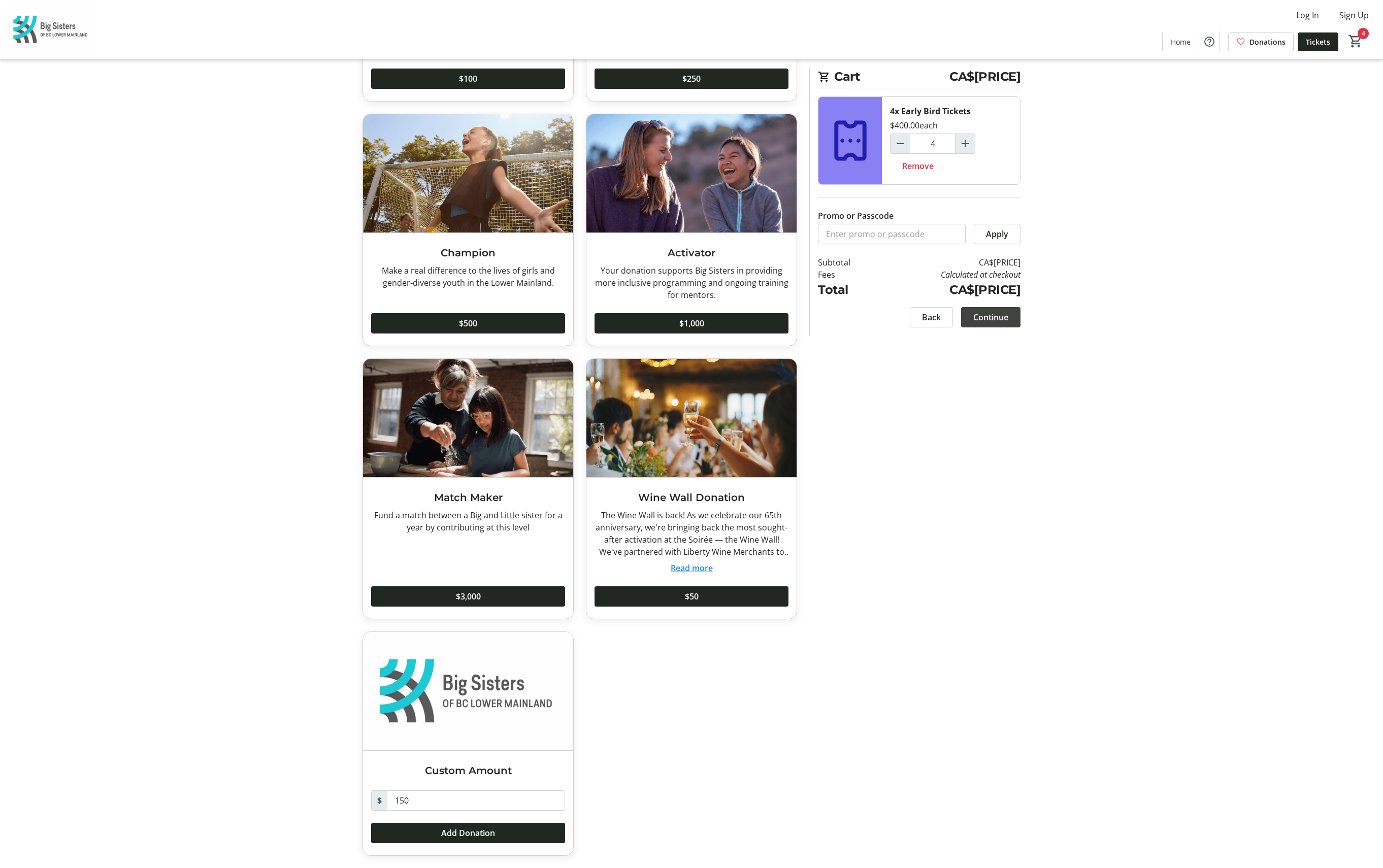 click on "Continue" 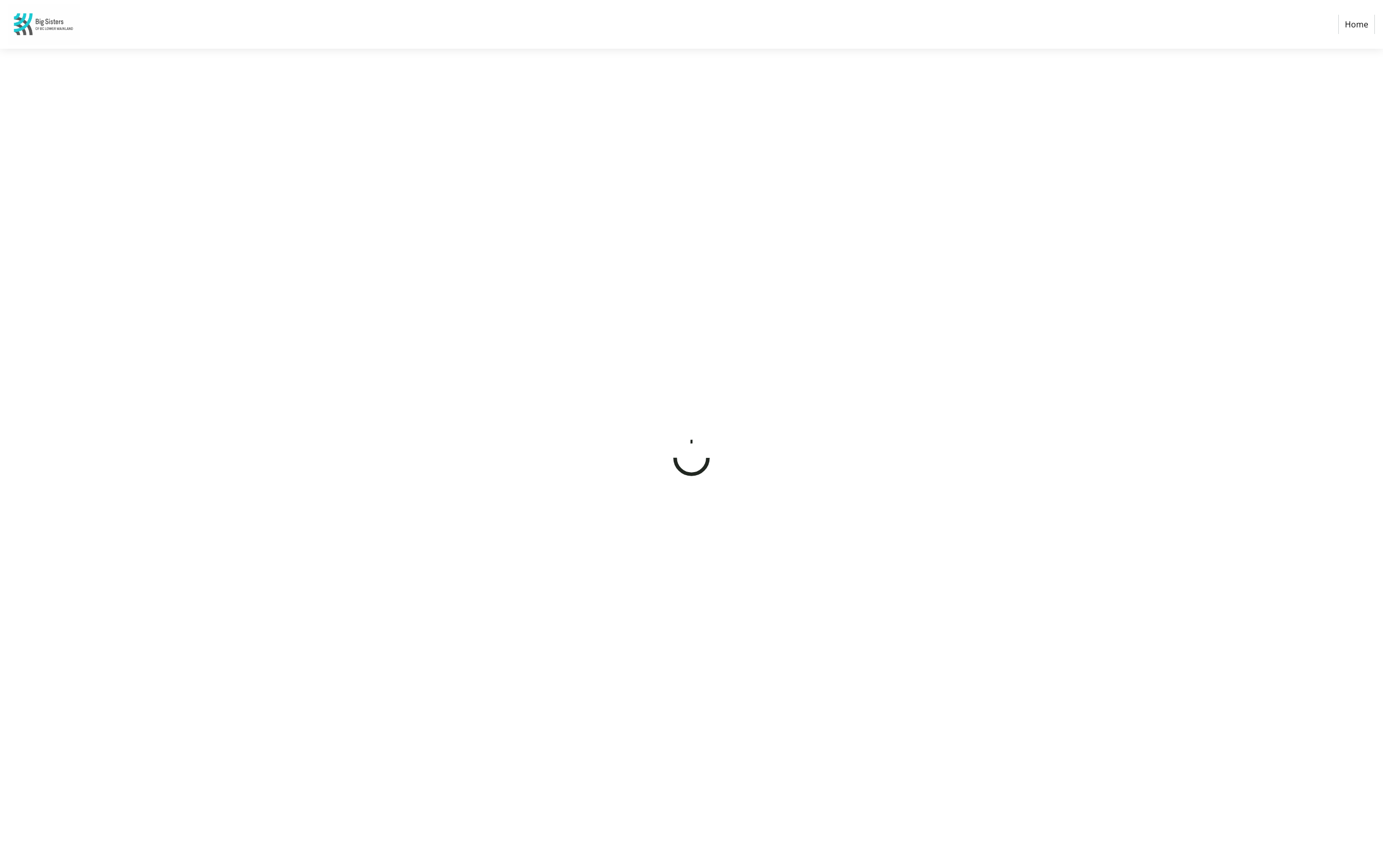 scroll, scrollTop: 0, scrollLeft: 0, axis: both 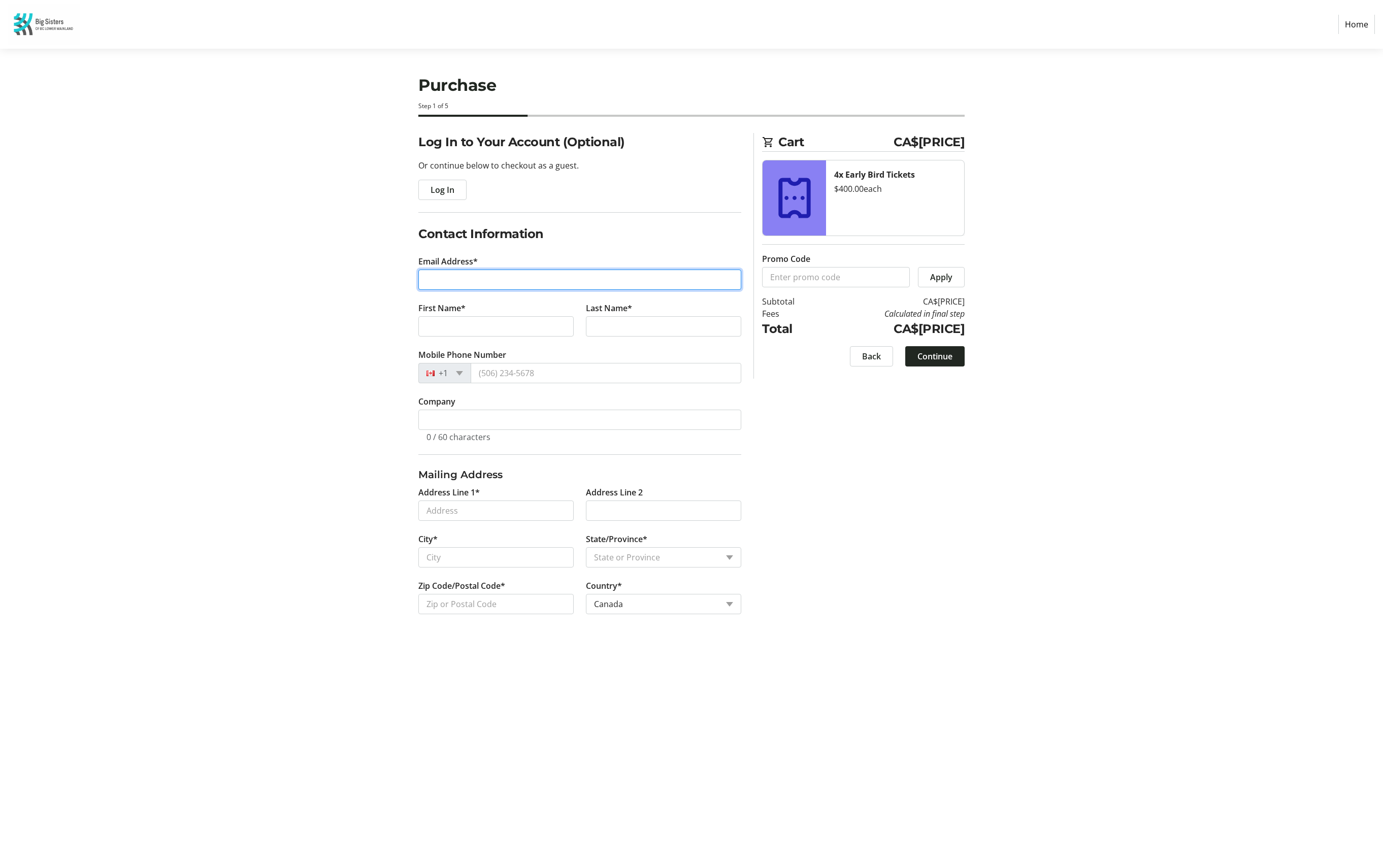 click on "Email Address*" at bounding box center (580, 280) 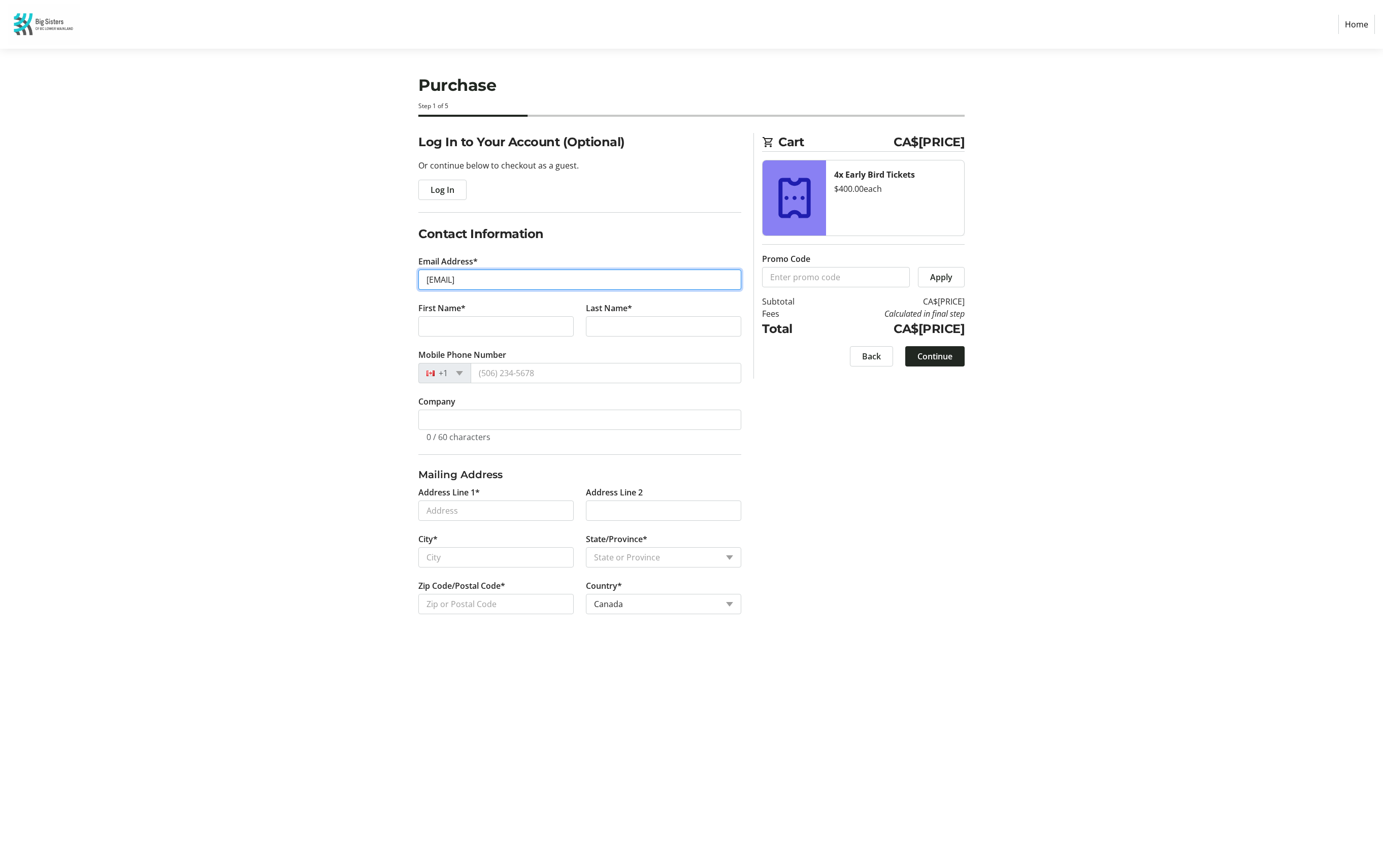 type on "[EMAIL]" 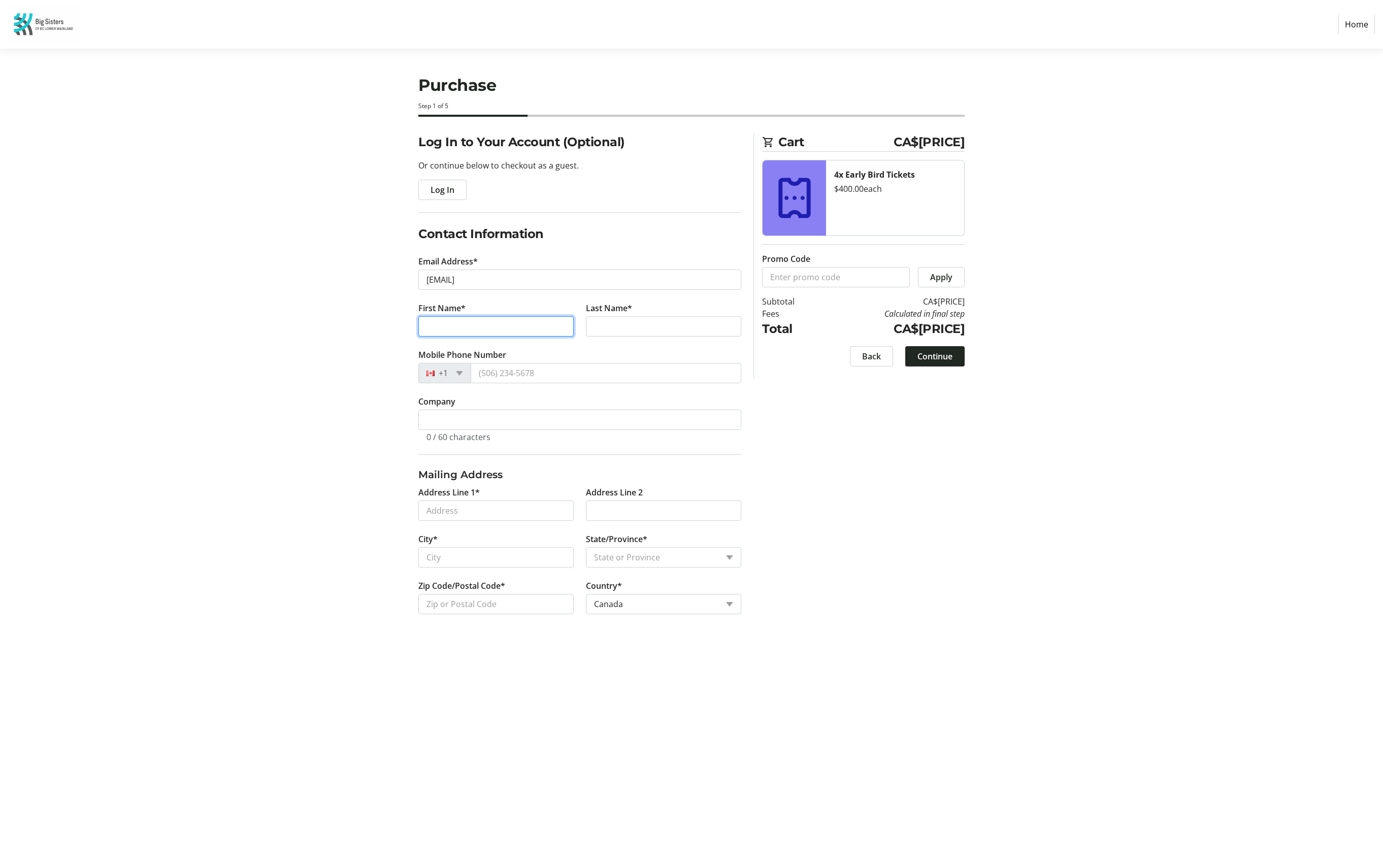 click on "First Name*" at bounding box center [496, 326] 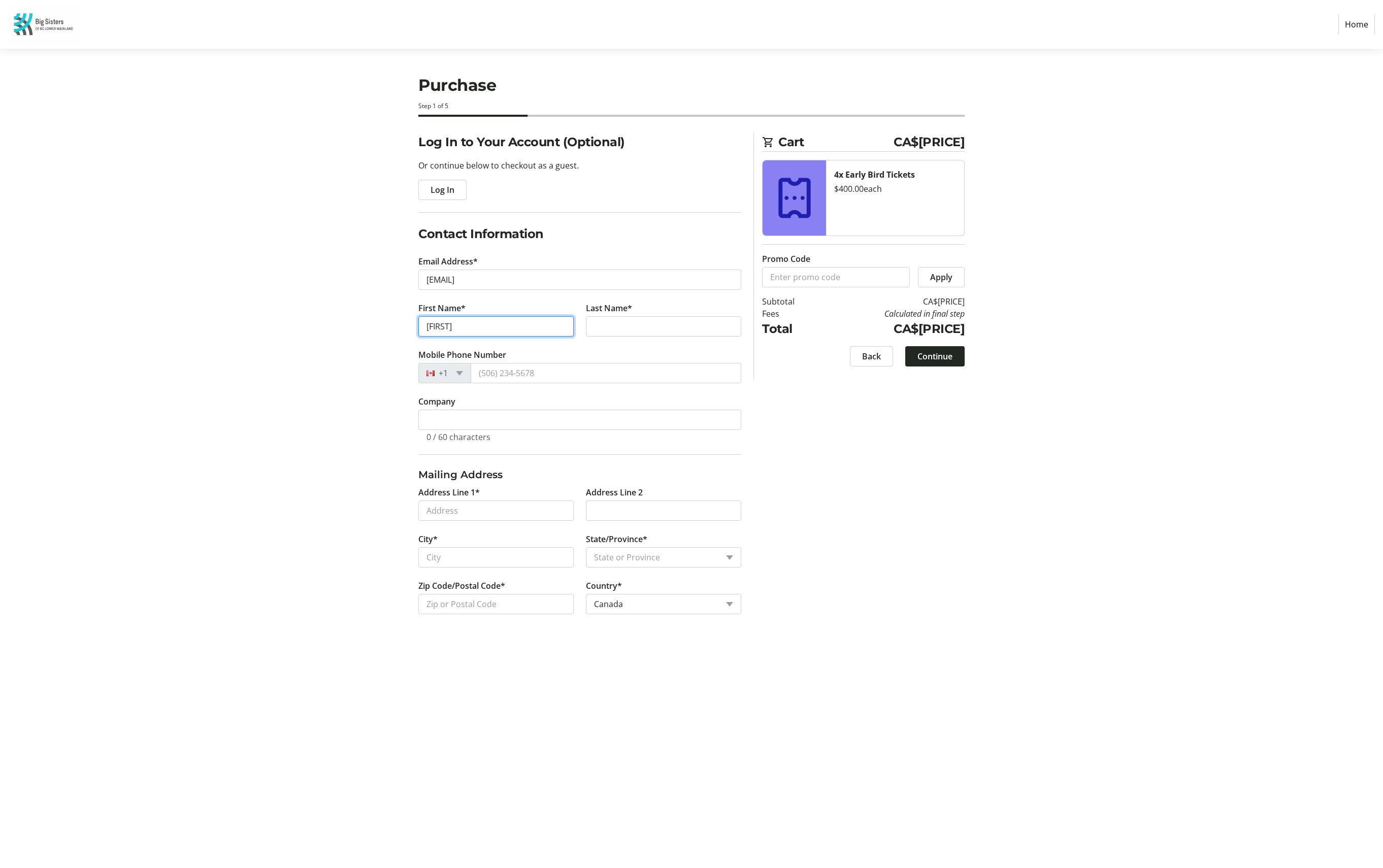 type on "[FIRST]" 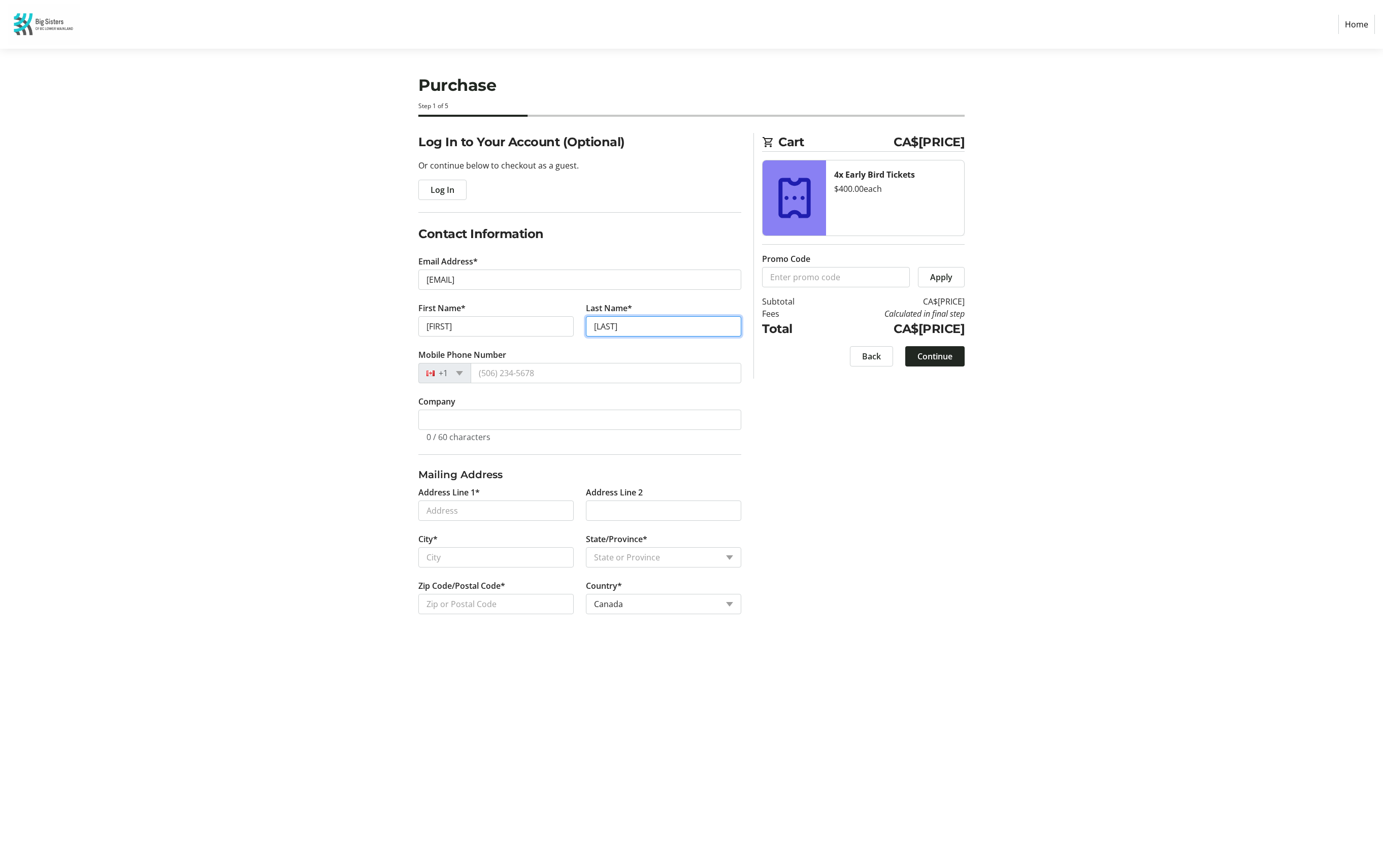 type on "[LAST]" 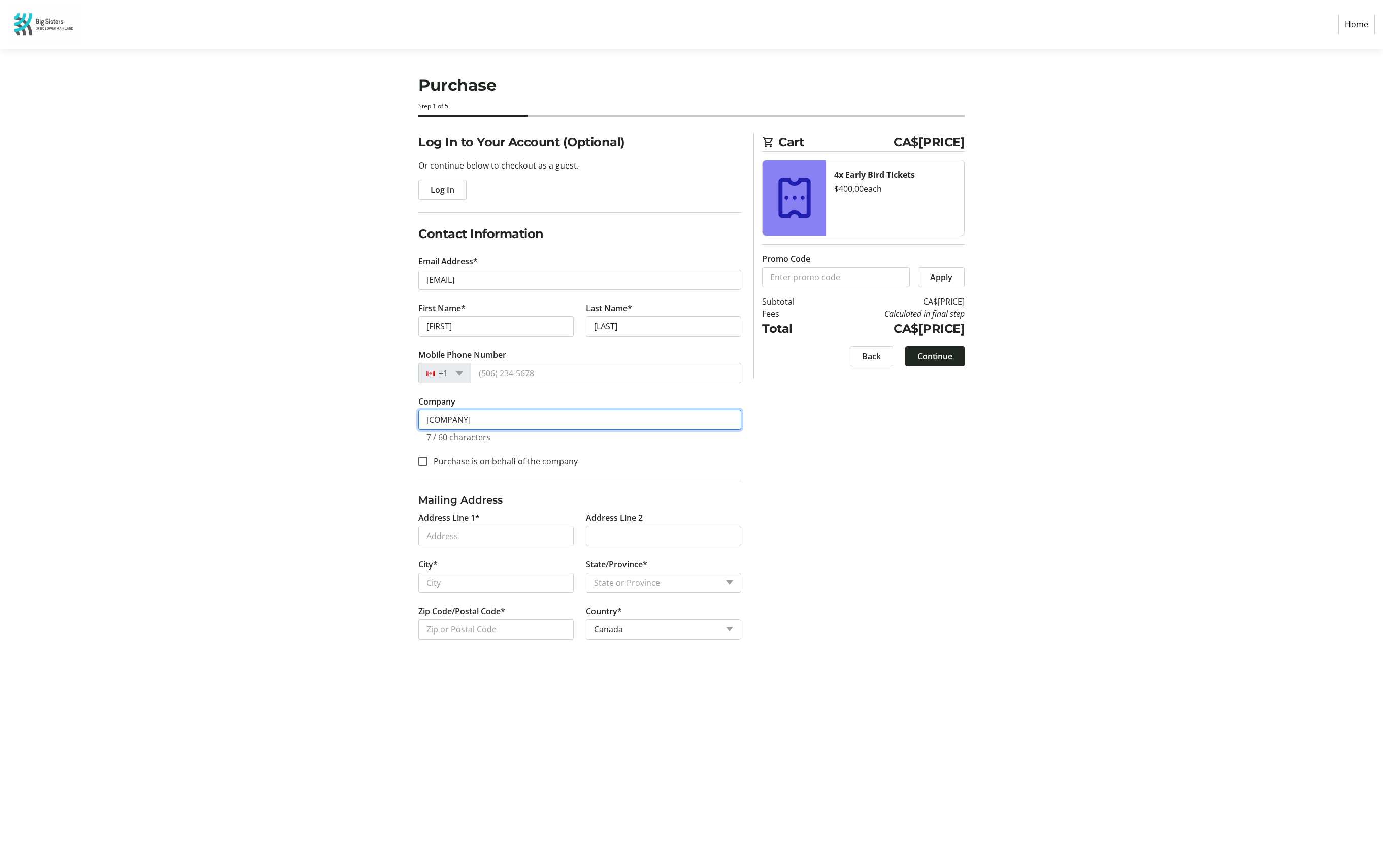 type on "[COMPANY]" 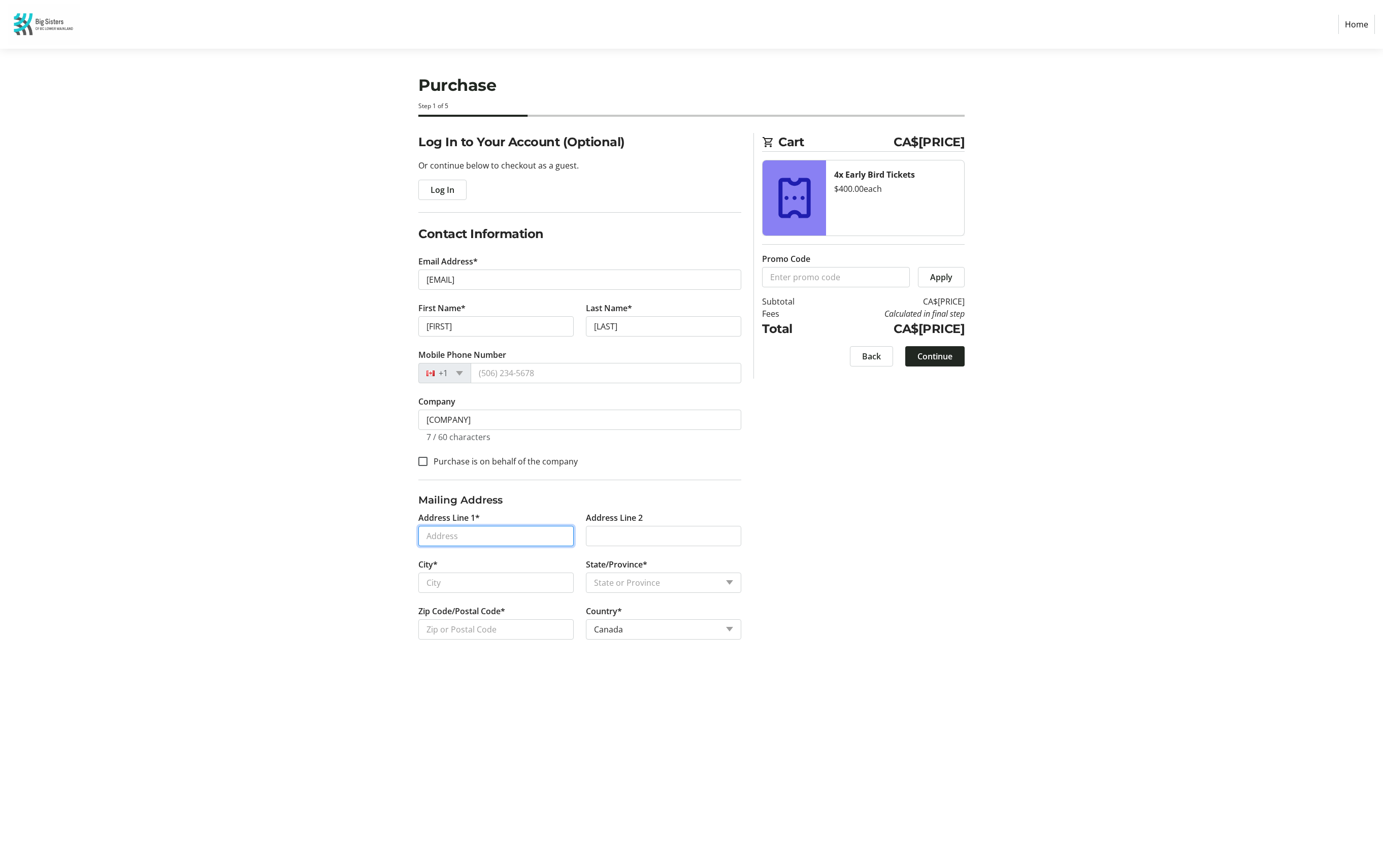 click on "Address Line 1*" at bounding box center [496, 536] 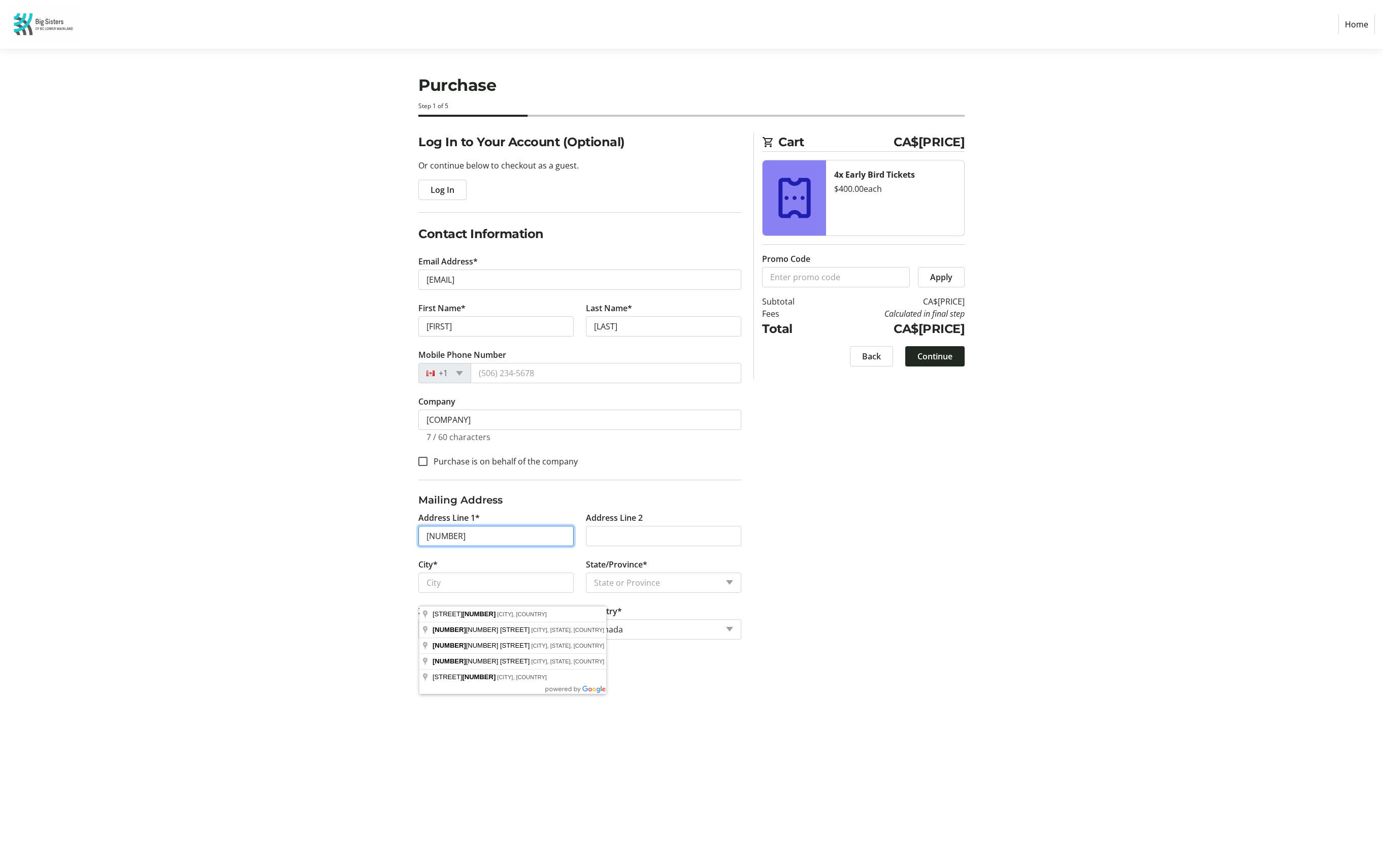 click on "[NUMBER]" at bounding box center (496, 536) 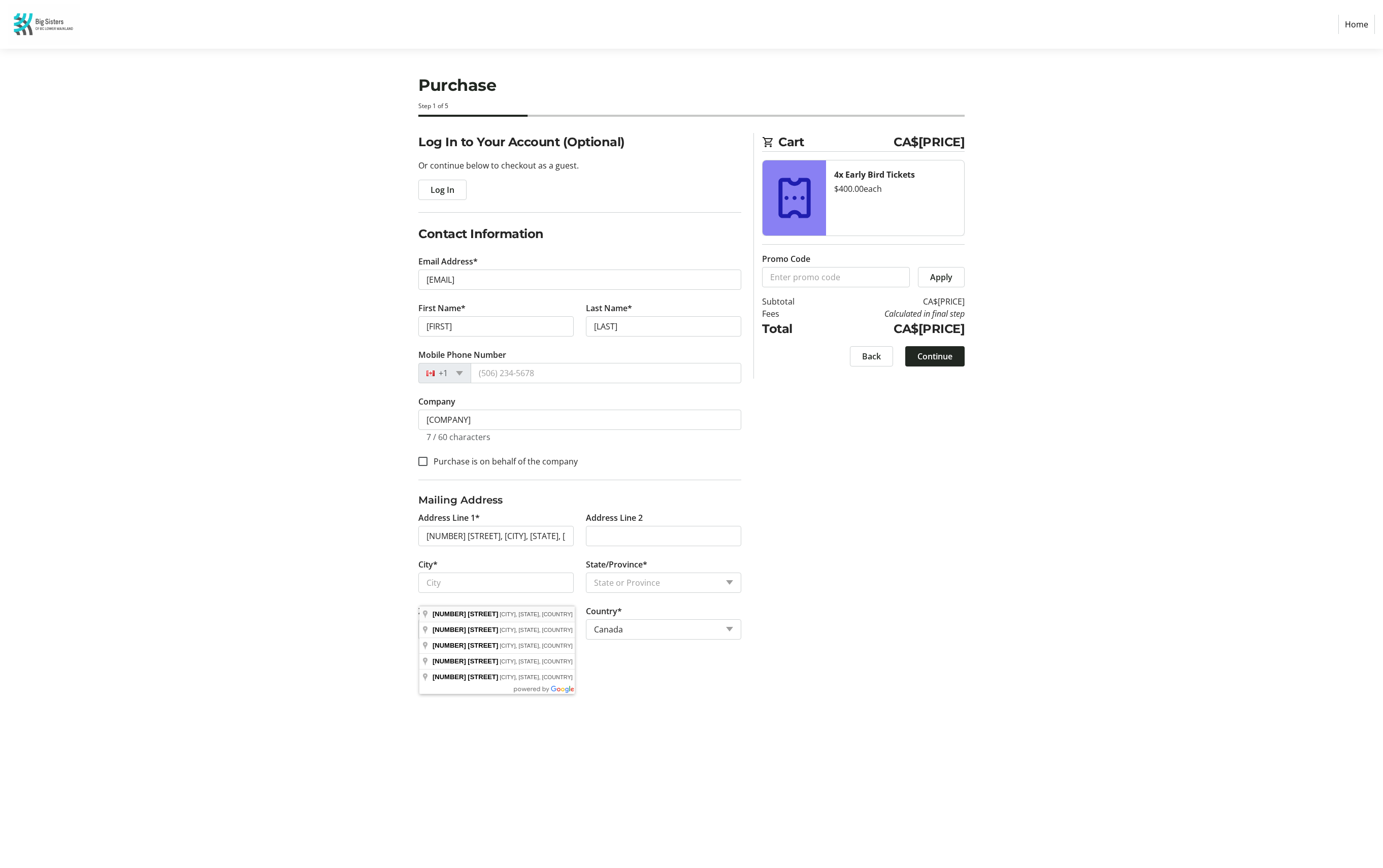 type on "[NUMBER] [STREET]" 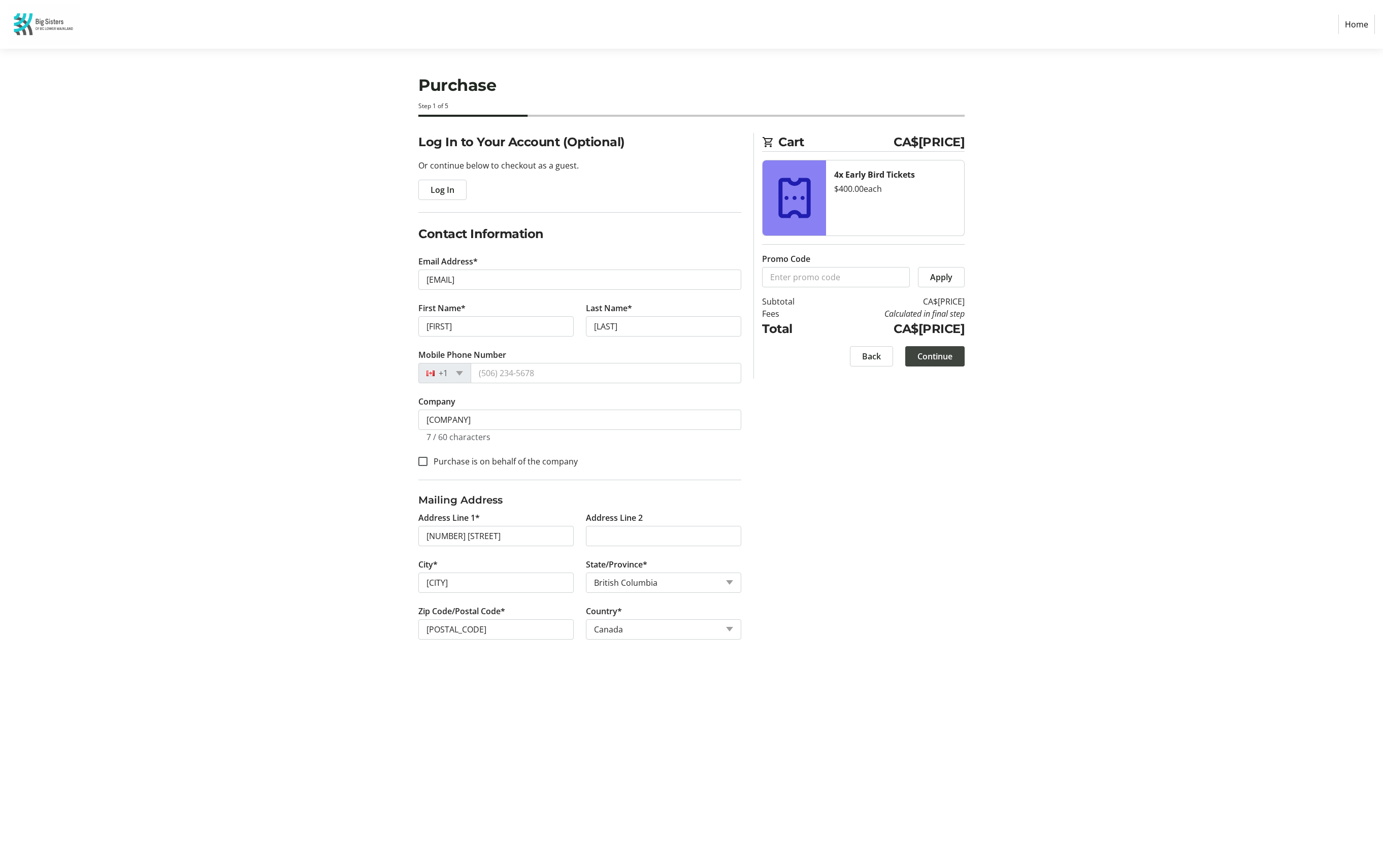 click on "Continue" 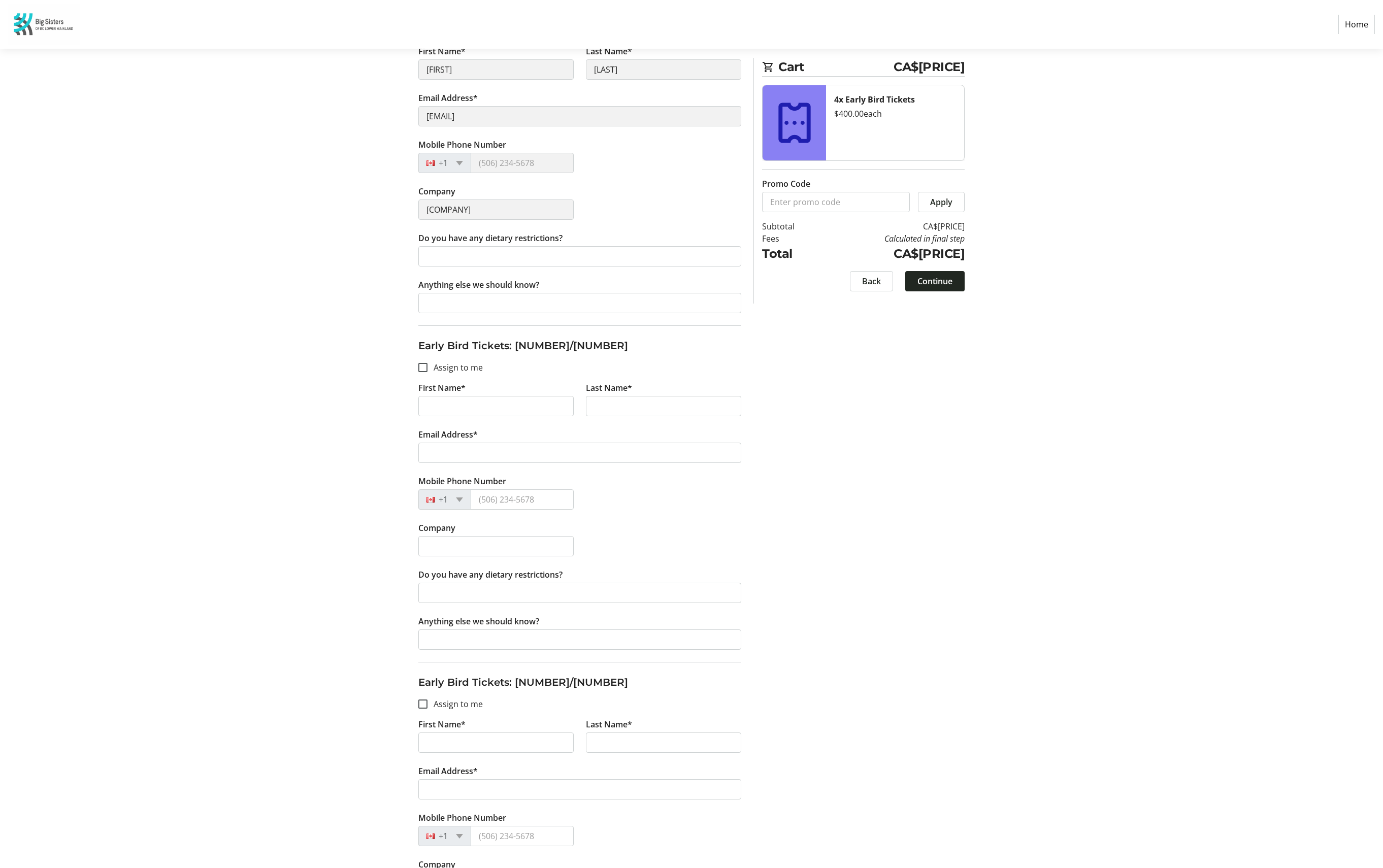 scroll, scrollTop: 238, scrollLeft: 0, axis: vertical 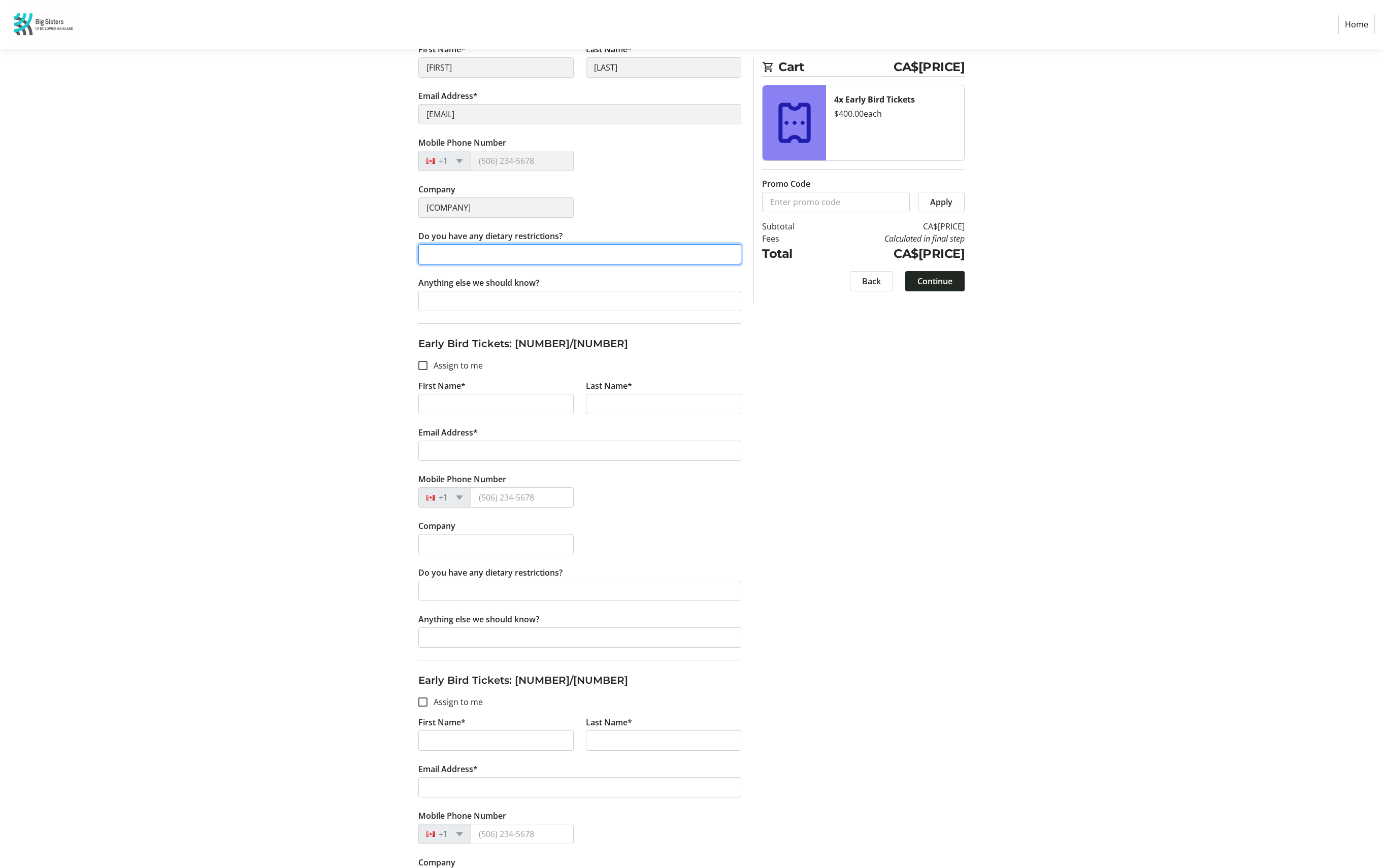 click on "Do you have any dietary restrictions?" at bounding box center (580, 254) 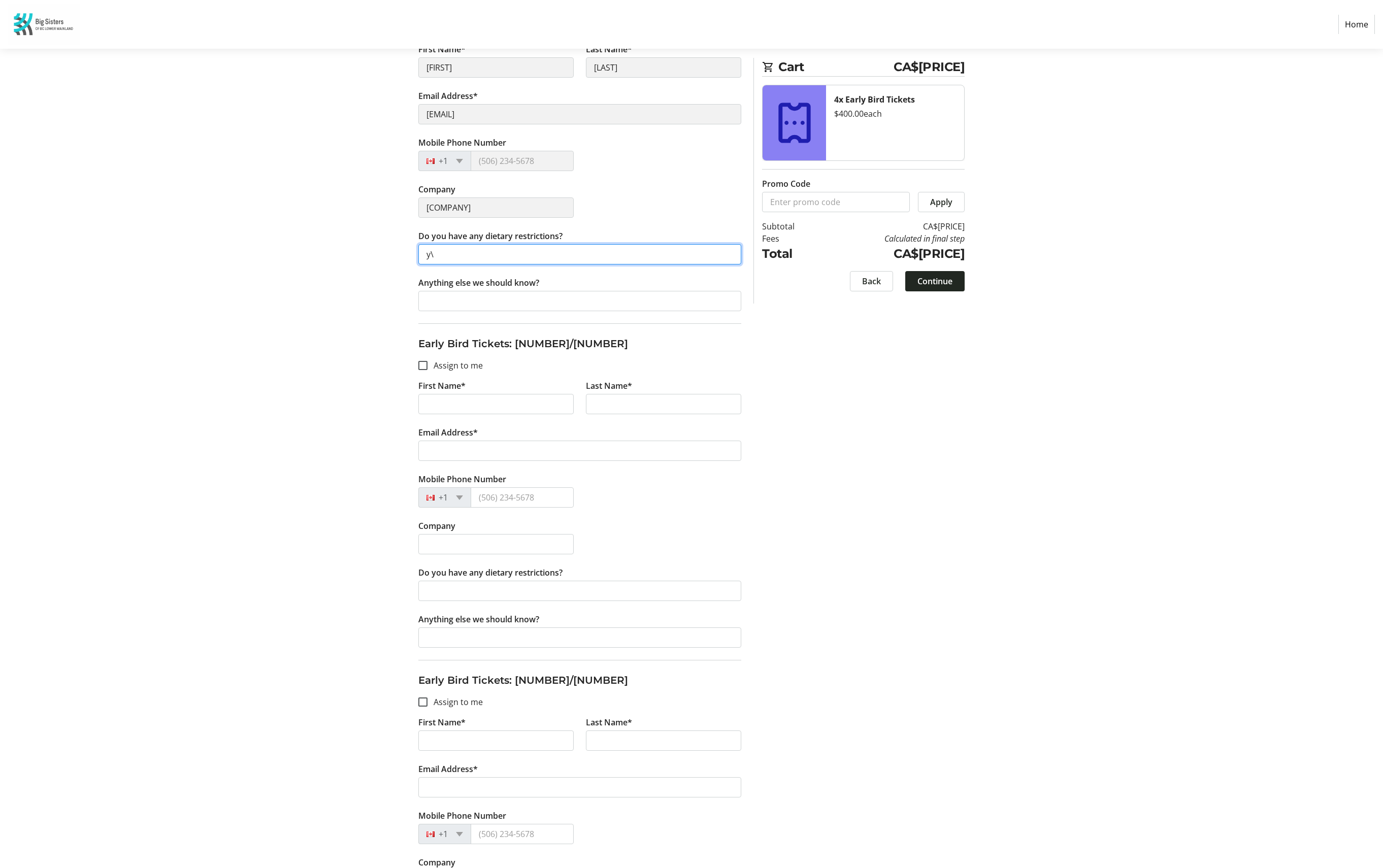 type on "[LAST]" 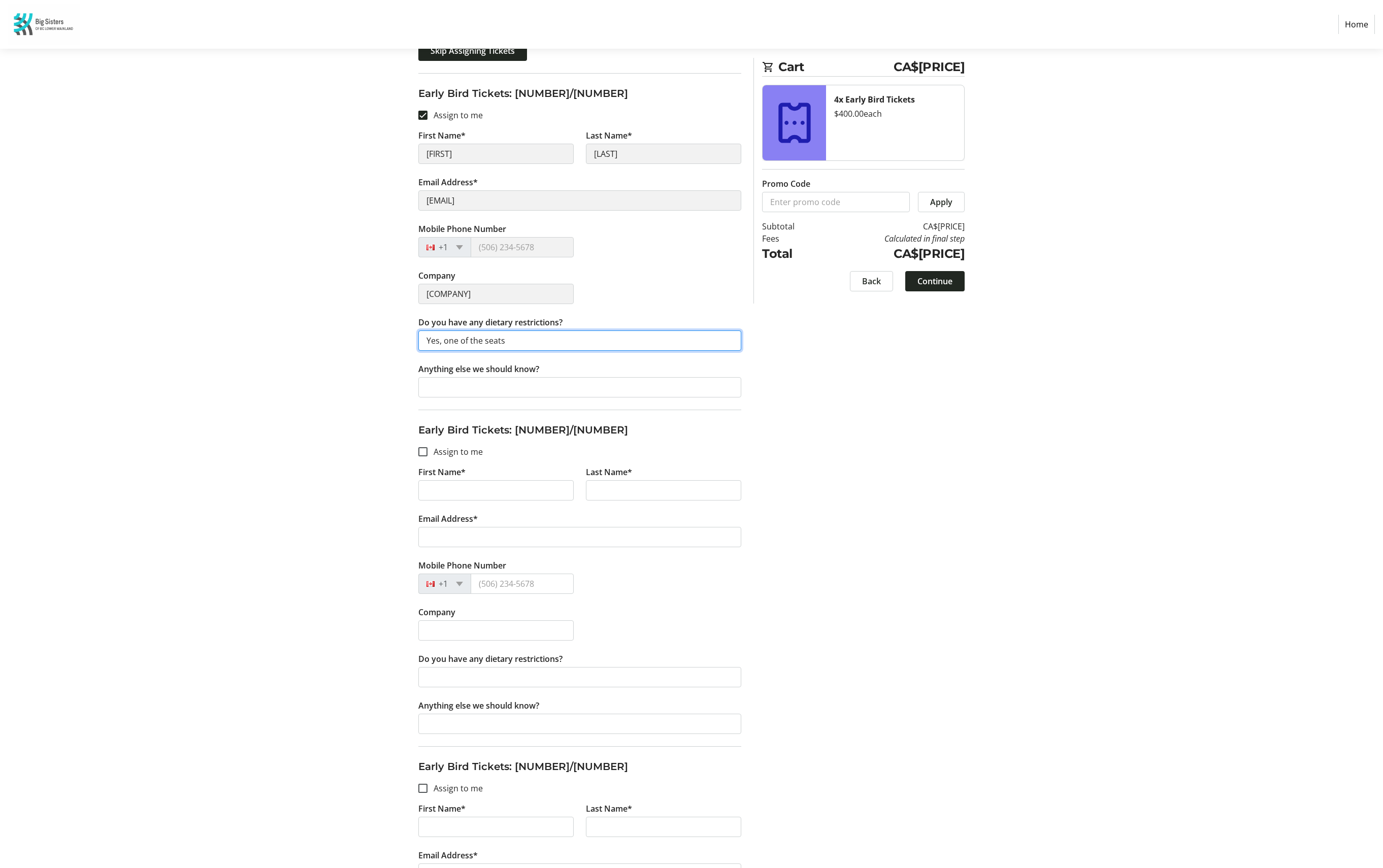 scroll, scrollTop: 155, scrollLeft: 0, axis: vertical 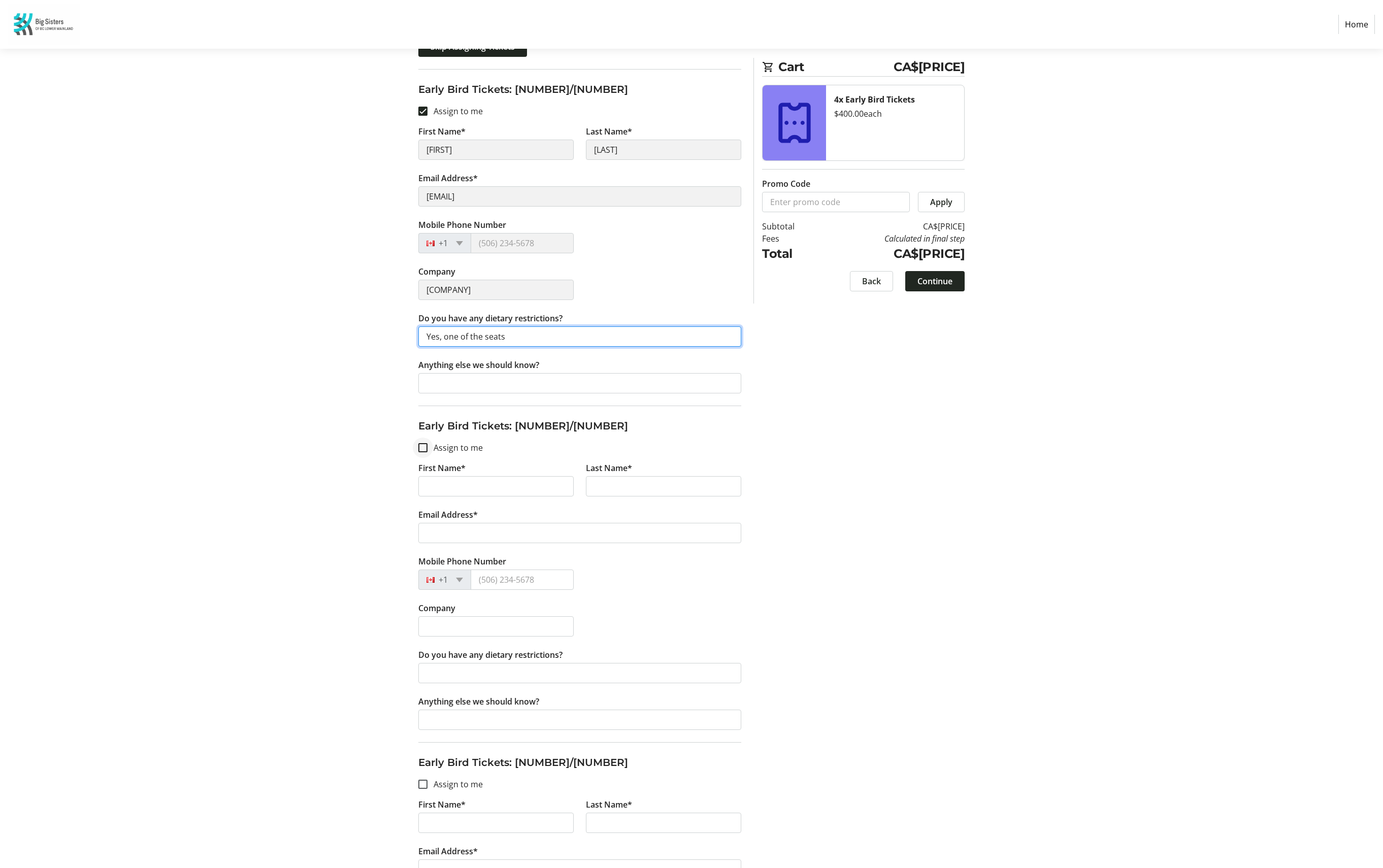 type on "Yes, one of the seats" 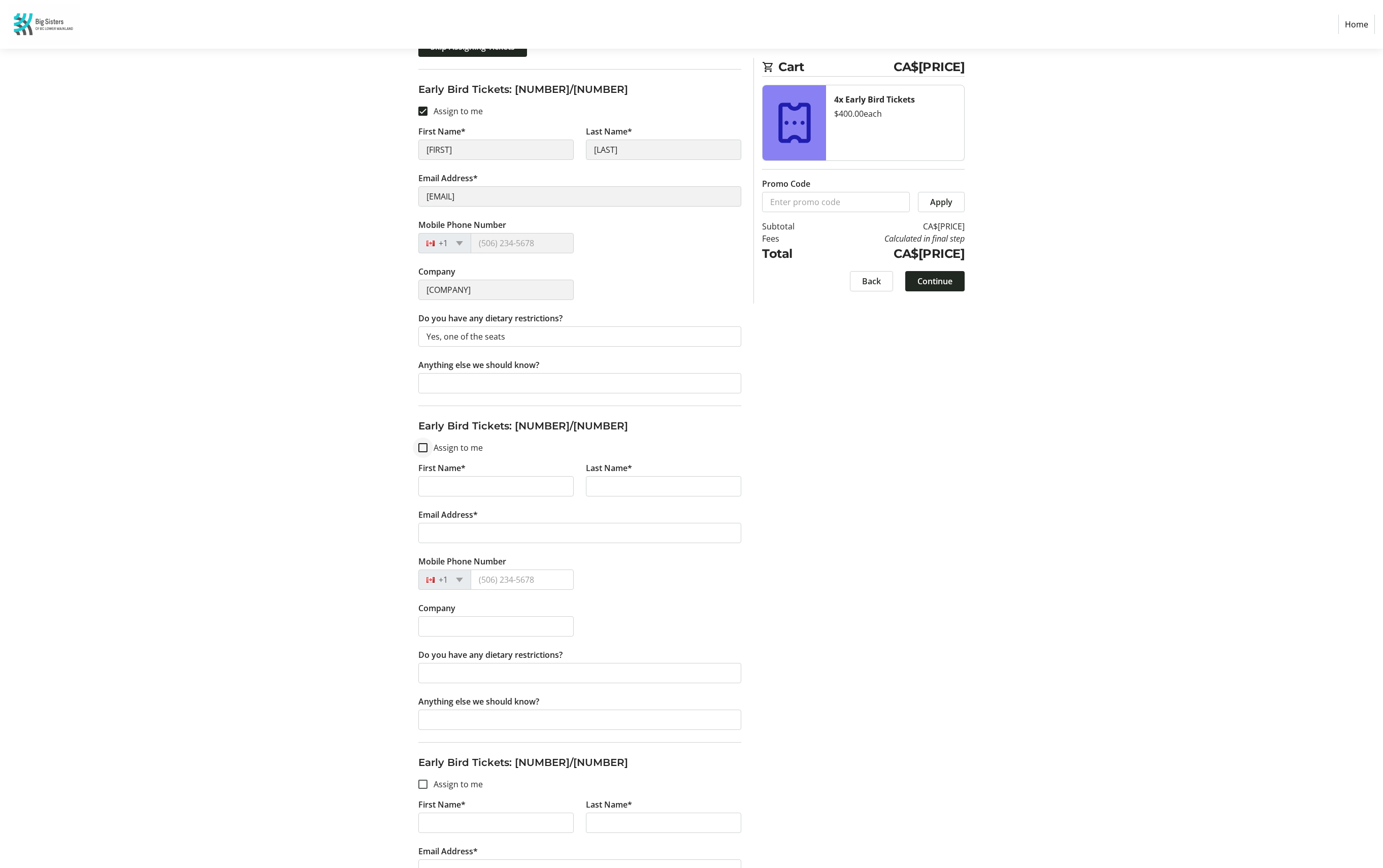 click at bounding box center [423, 448] 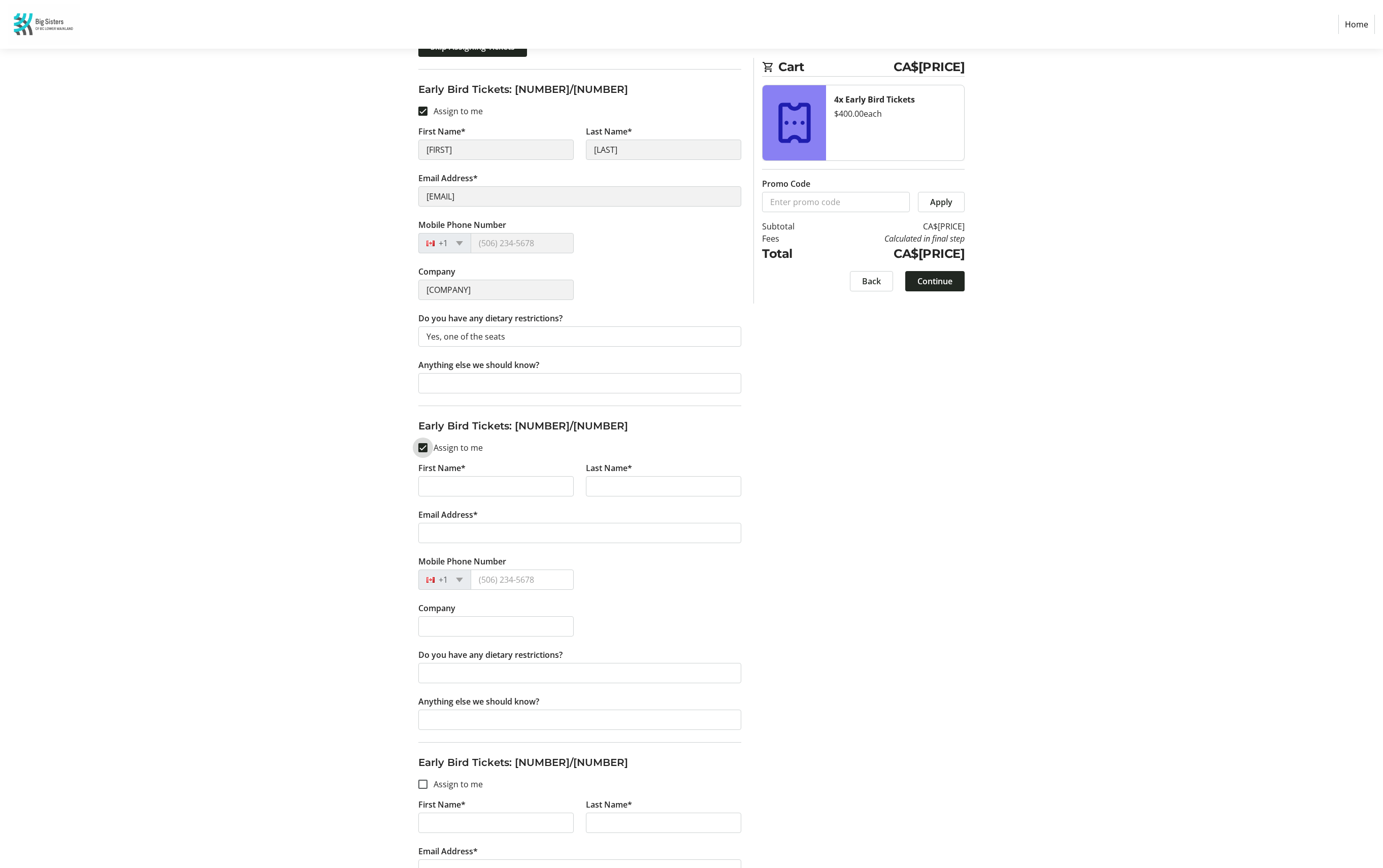 checkbox on "true" 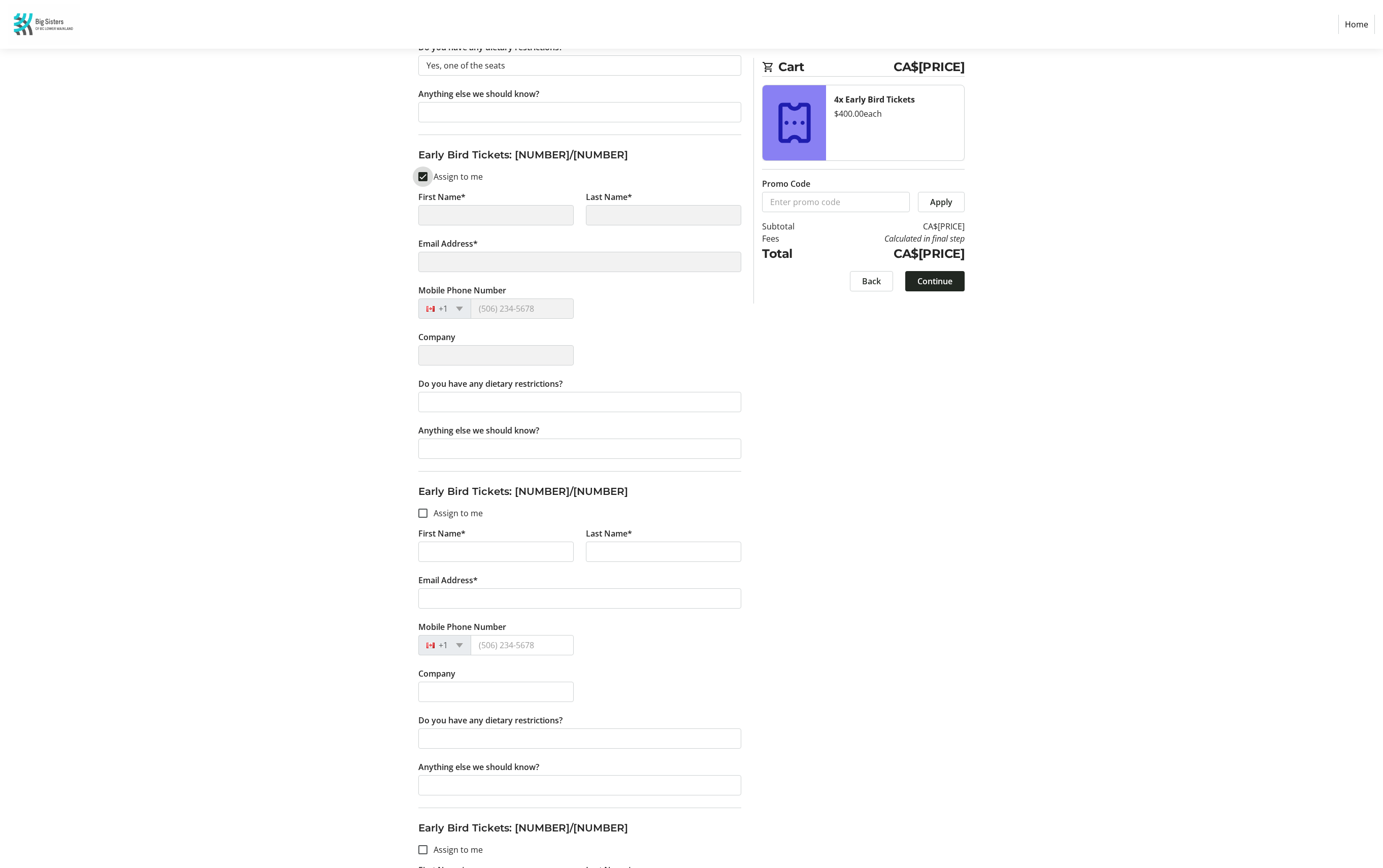 scroll, scrollTop: 478, scrollLeft: 0, axis: vertical 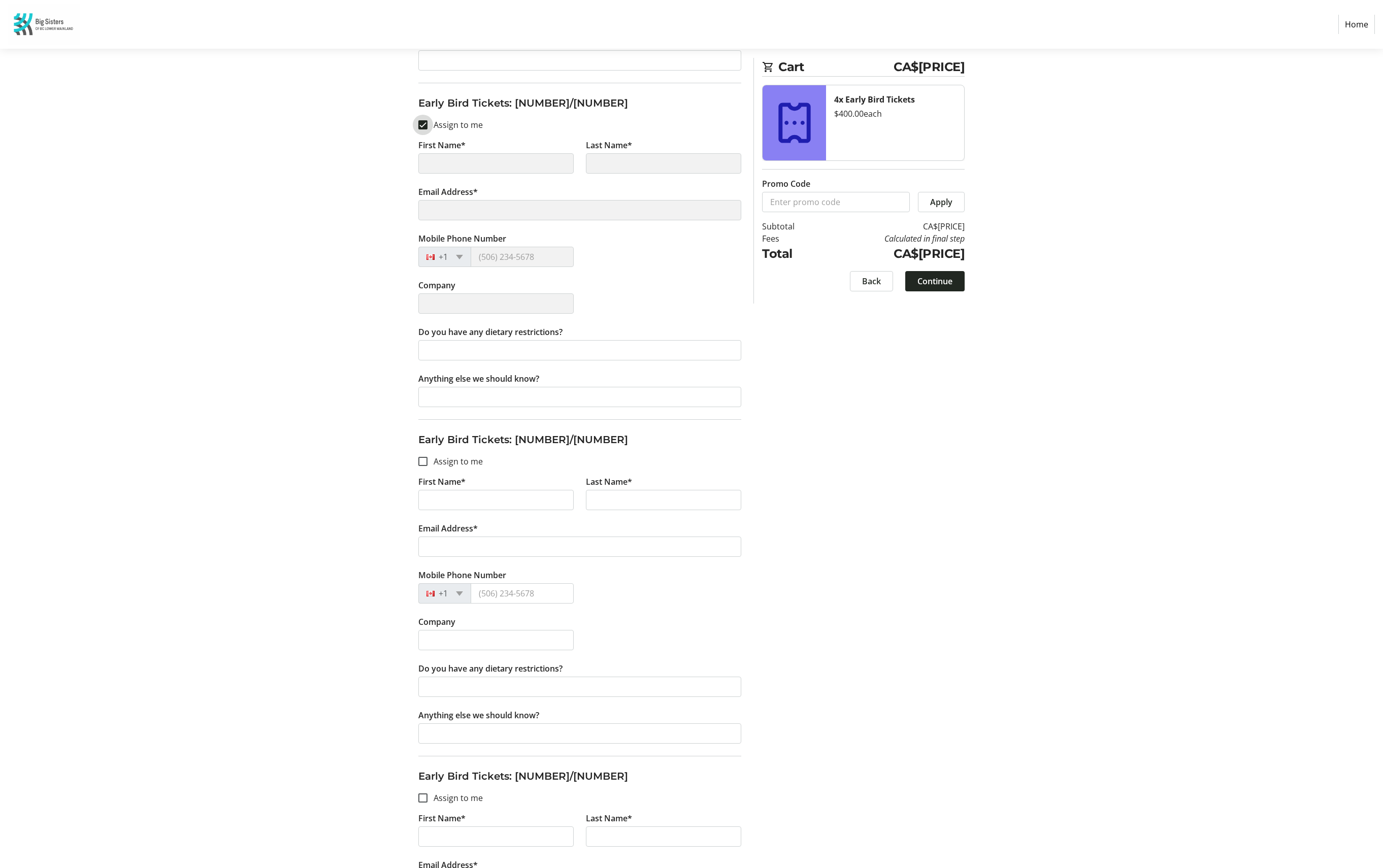 type on "[FIRST]" 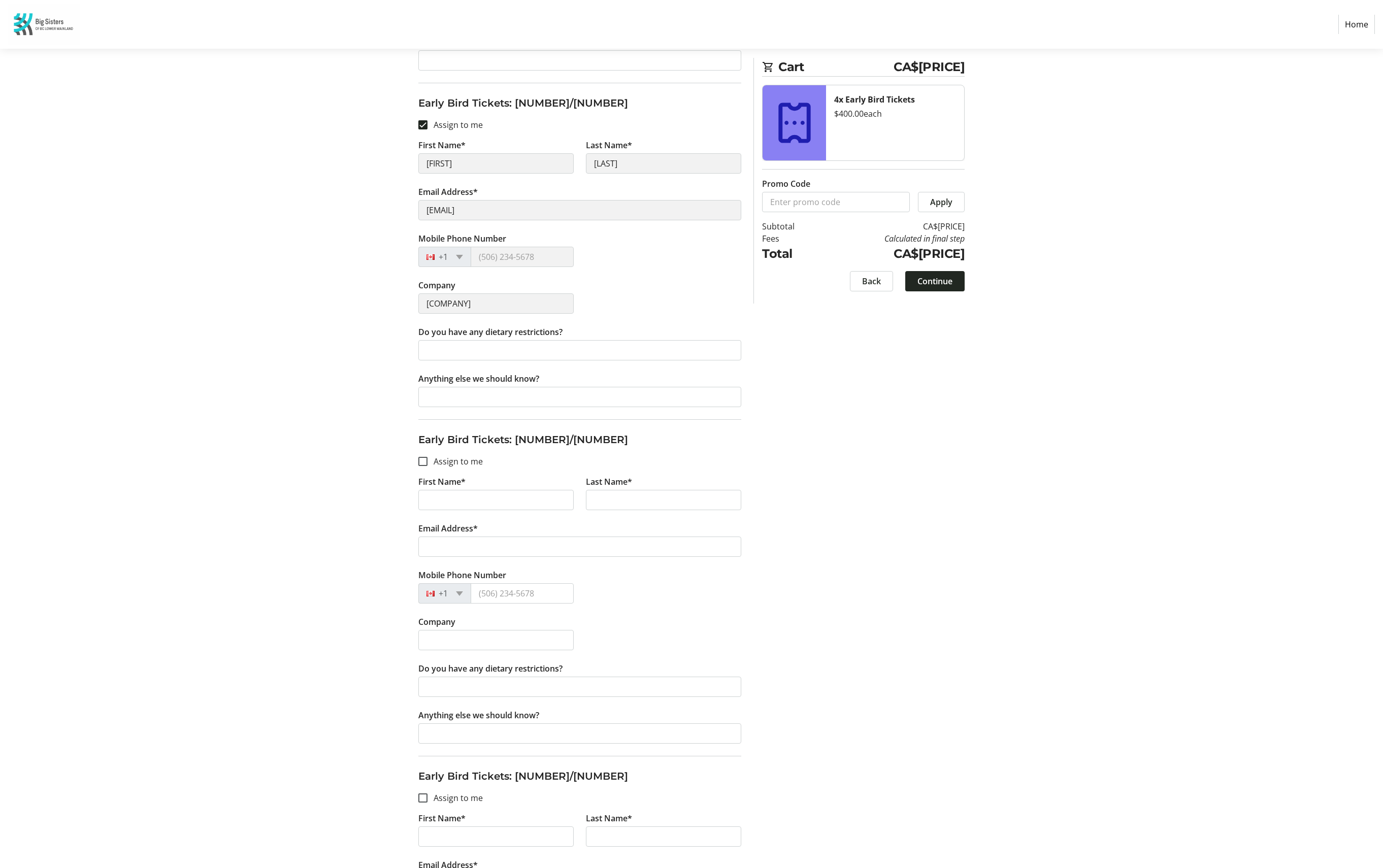 click on "Early Bird Tickets: [NUMBER]/[NUMBER]" 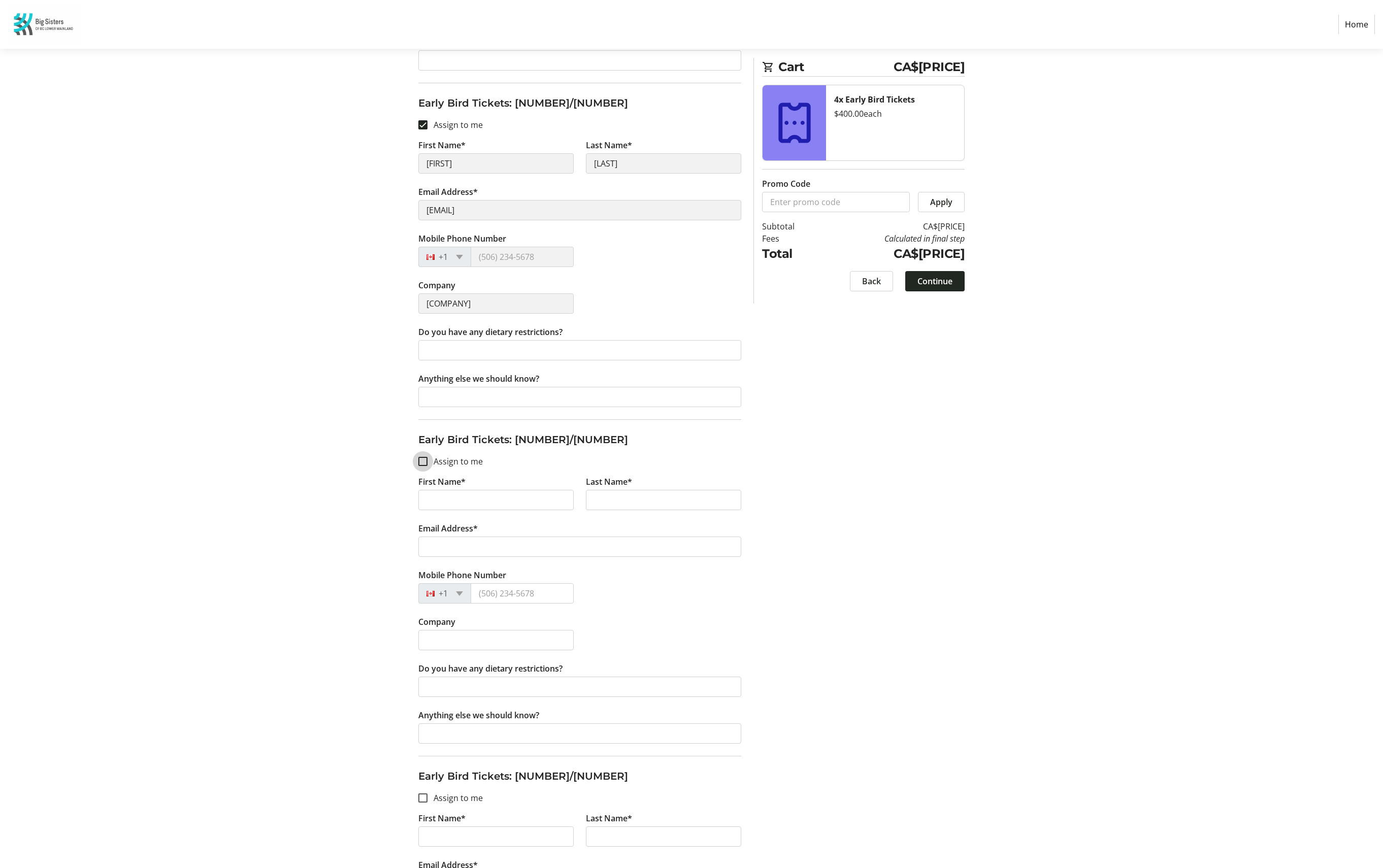click on "Assign to me" at bounding box center [423, 461] 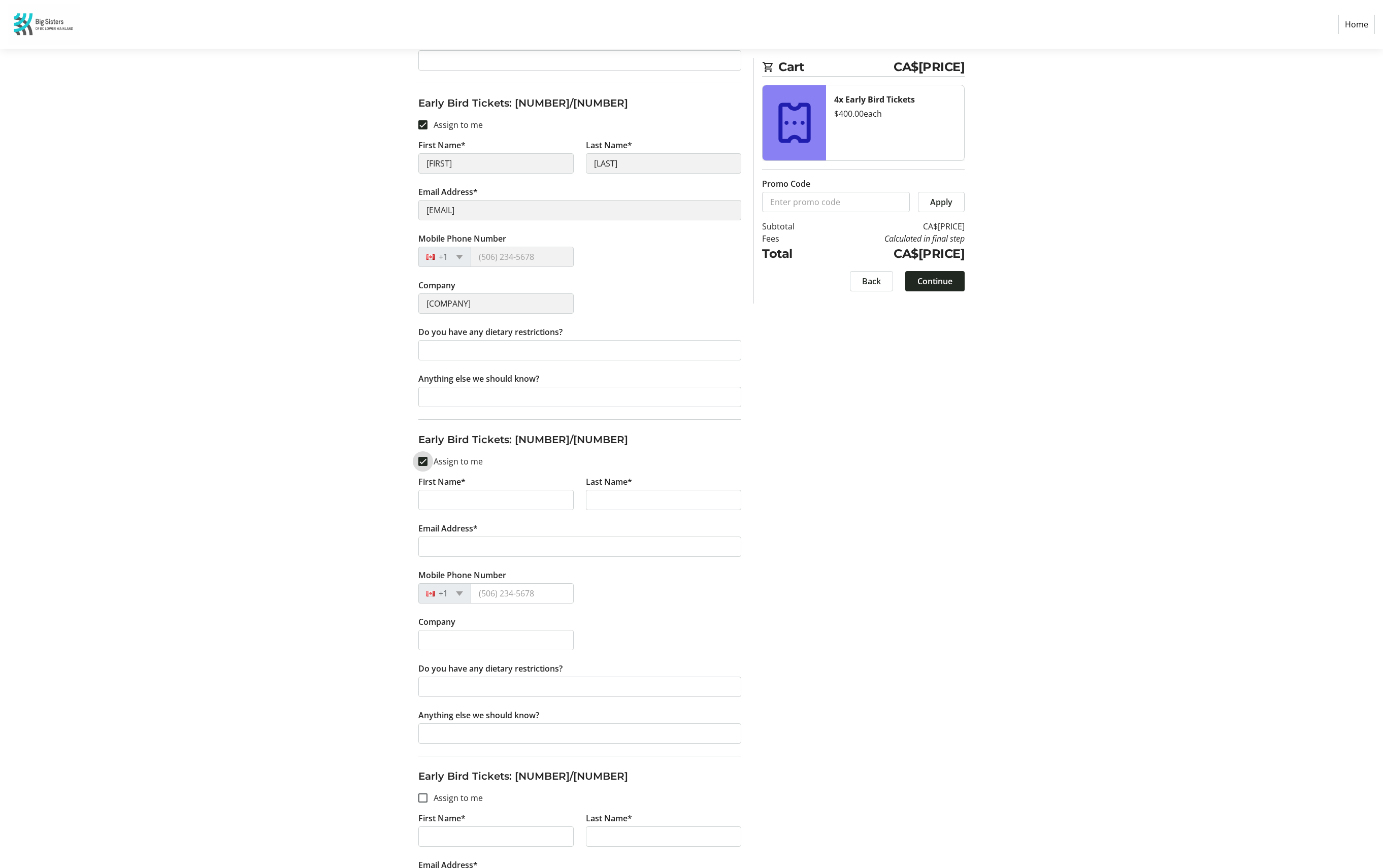 checkbox on "true" 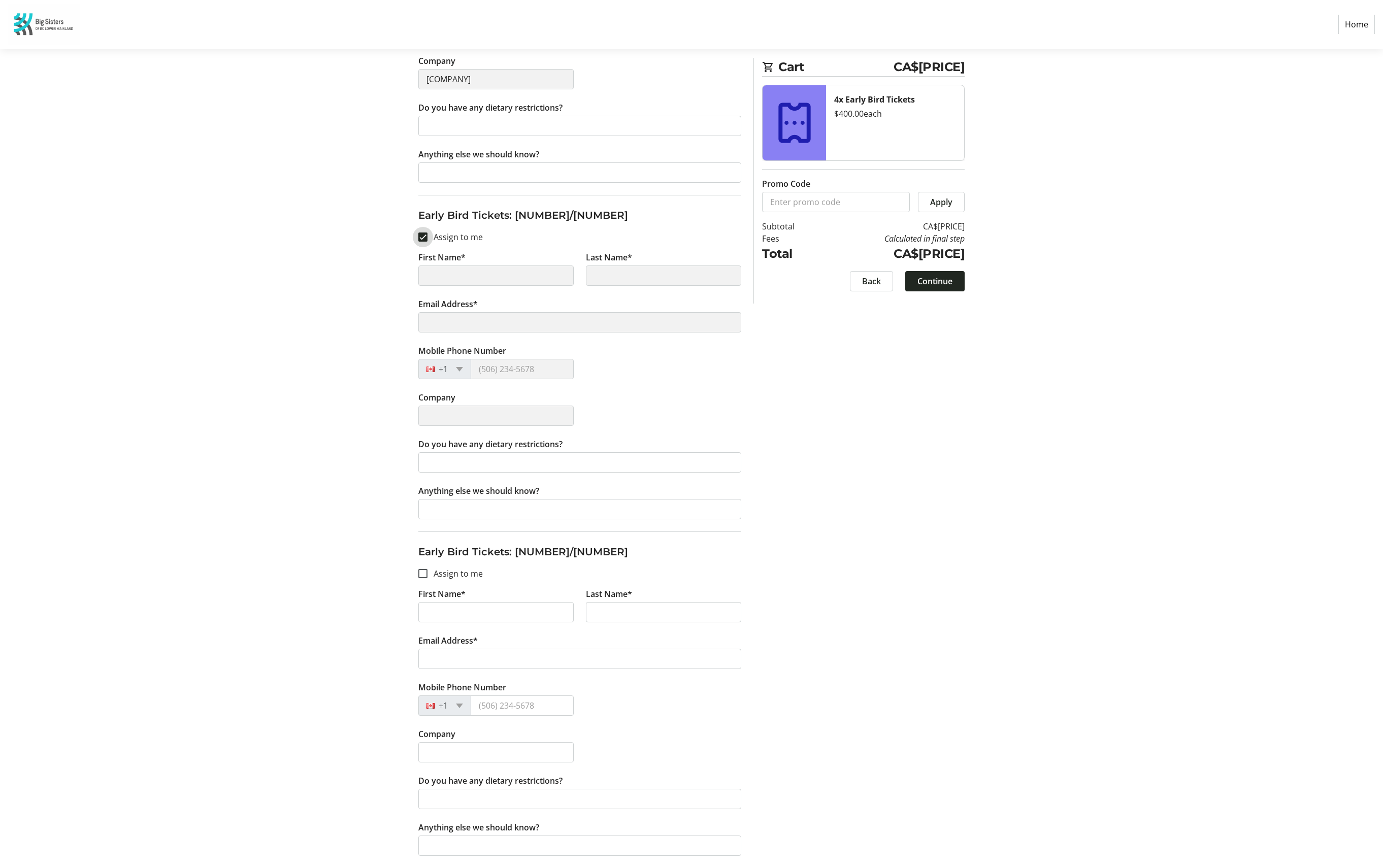 type on "[FIRST]" 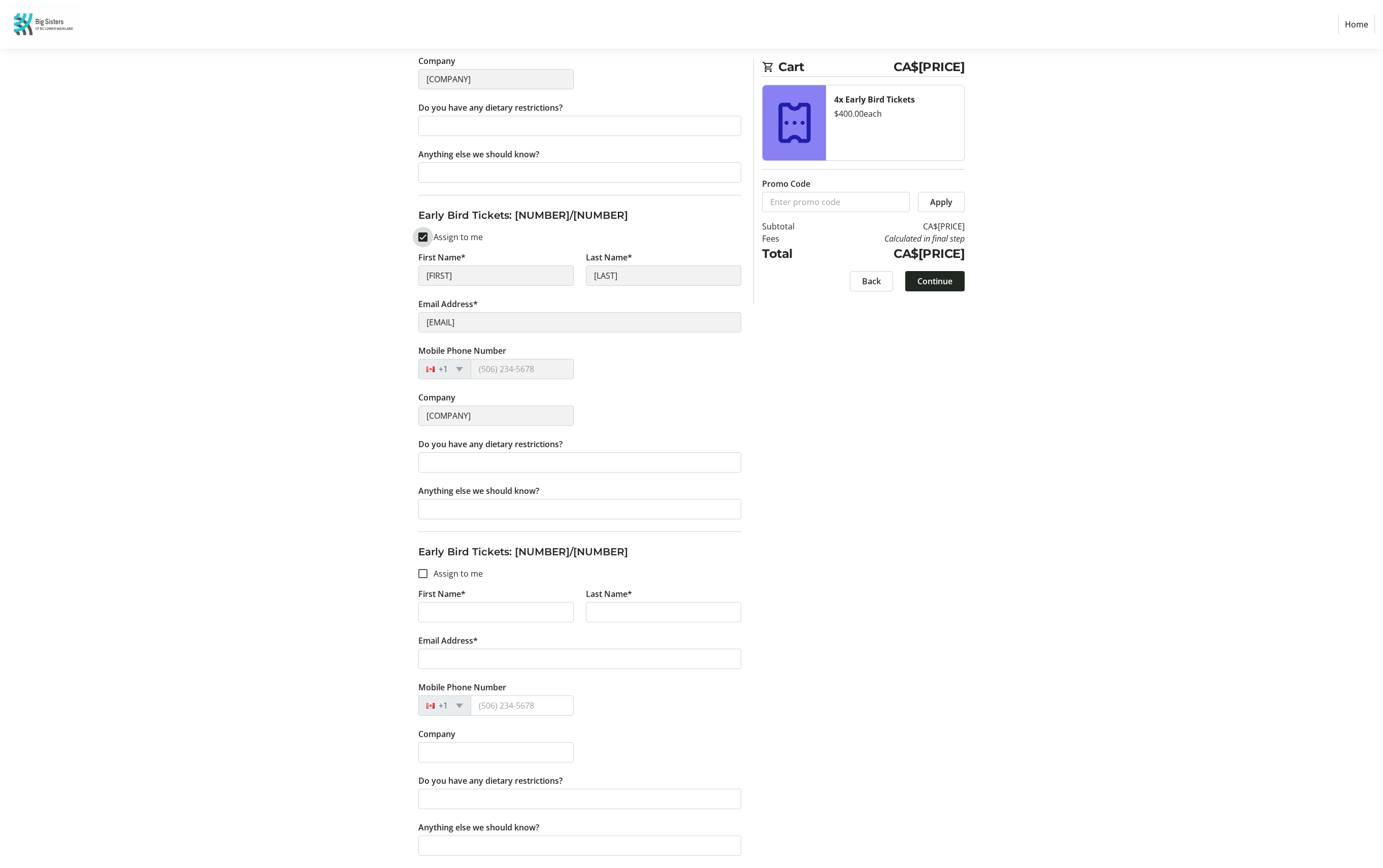 scroll, scrollTop: 819, scrollLeft: 0, axis: vertical 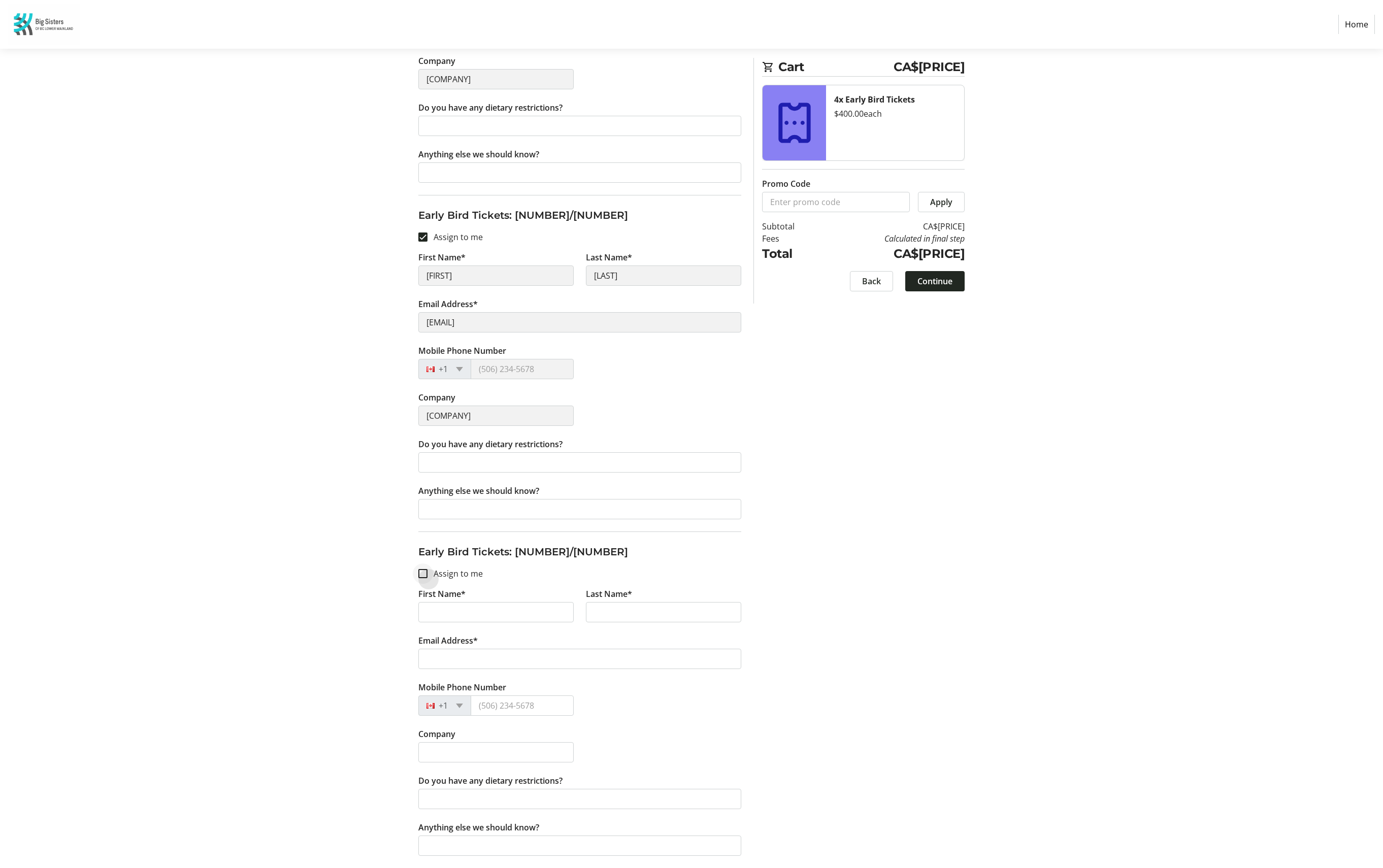 click at bounding box center (423, 574) 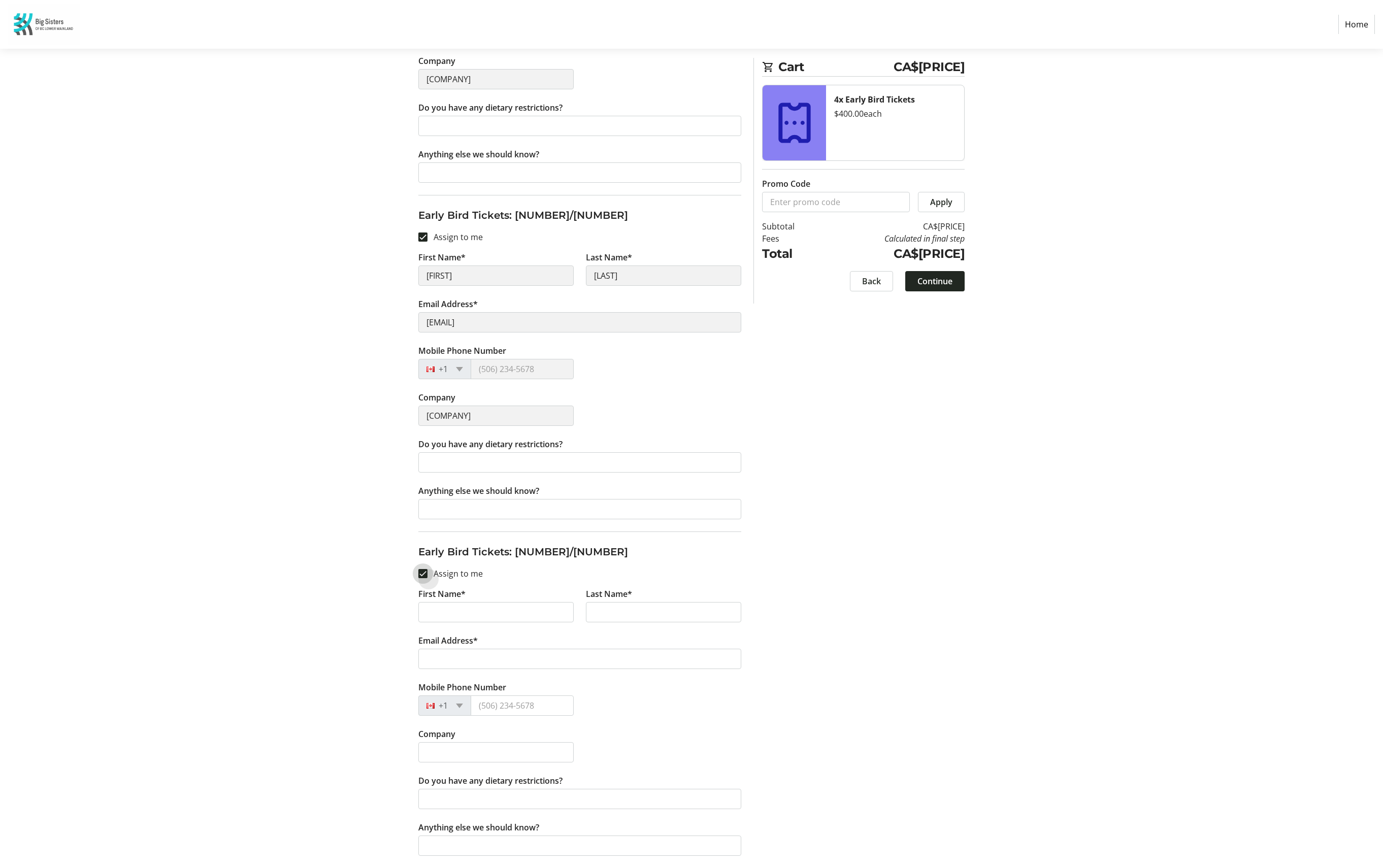 checkbox on "true" 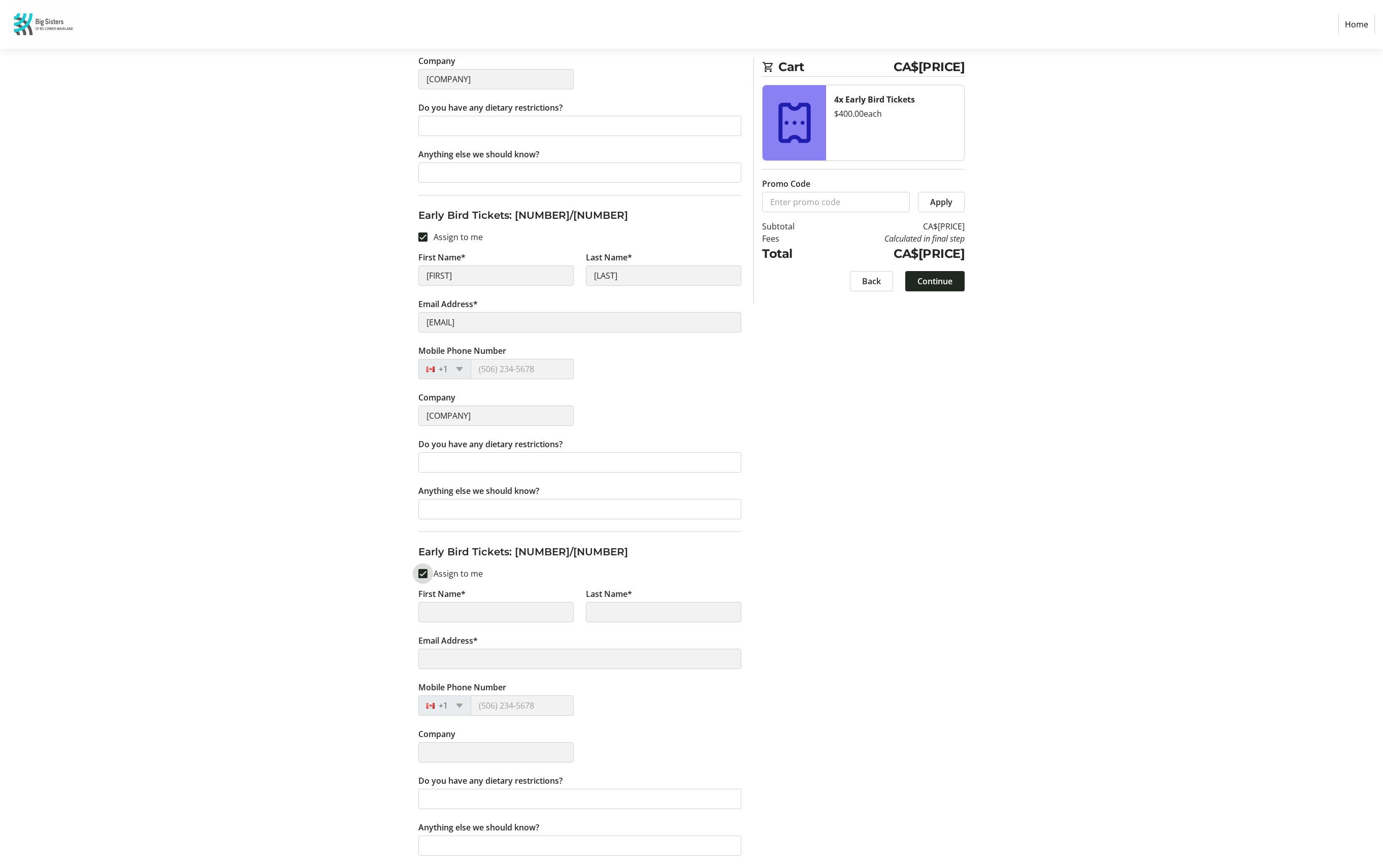 scroll, scrollTop: 907, scrollLeft: 0, axis: vertical 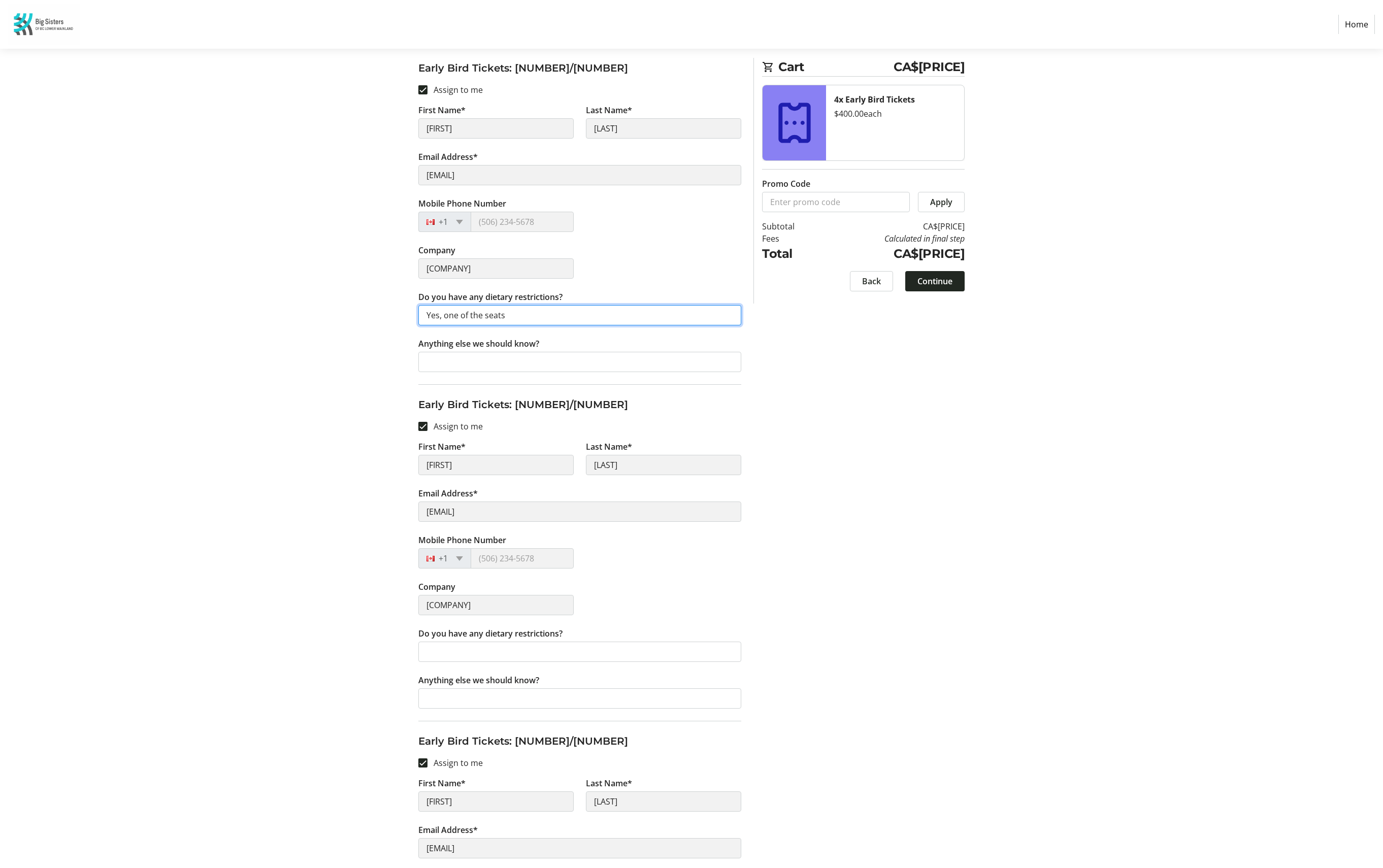 drag, startPoint x: 527, startPoint y: 386, endPoint x: 415, endPoint y: 384, distance: 112.01786 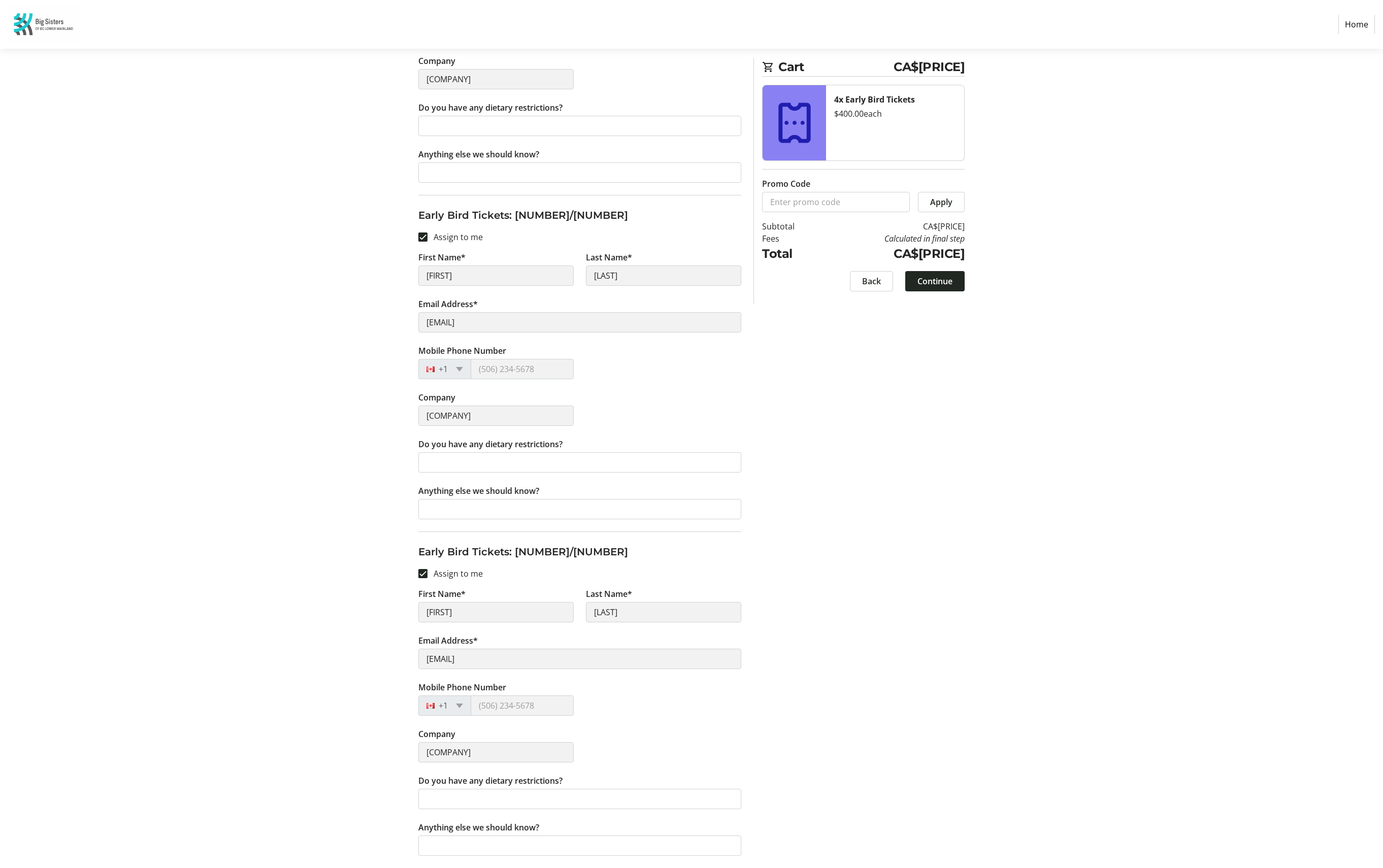scroll, scrollTop: 907, scrollLeft: 0, axis: vertical 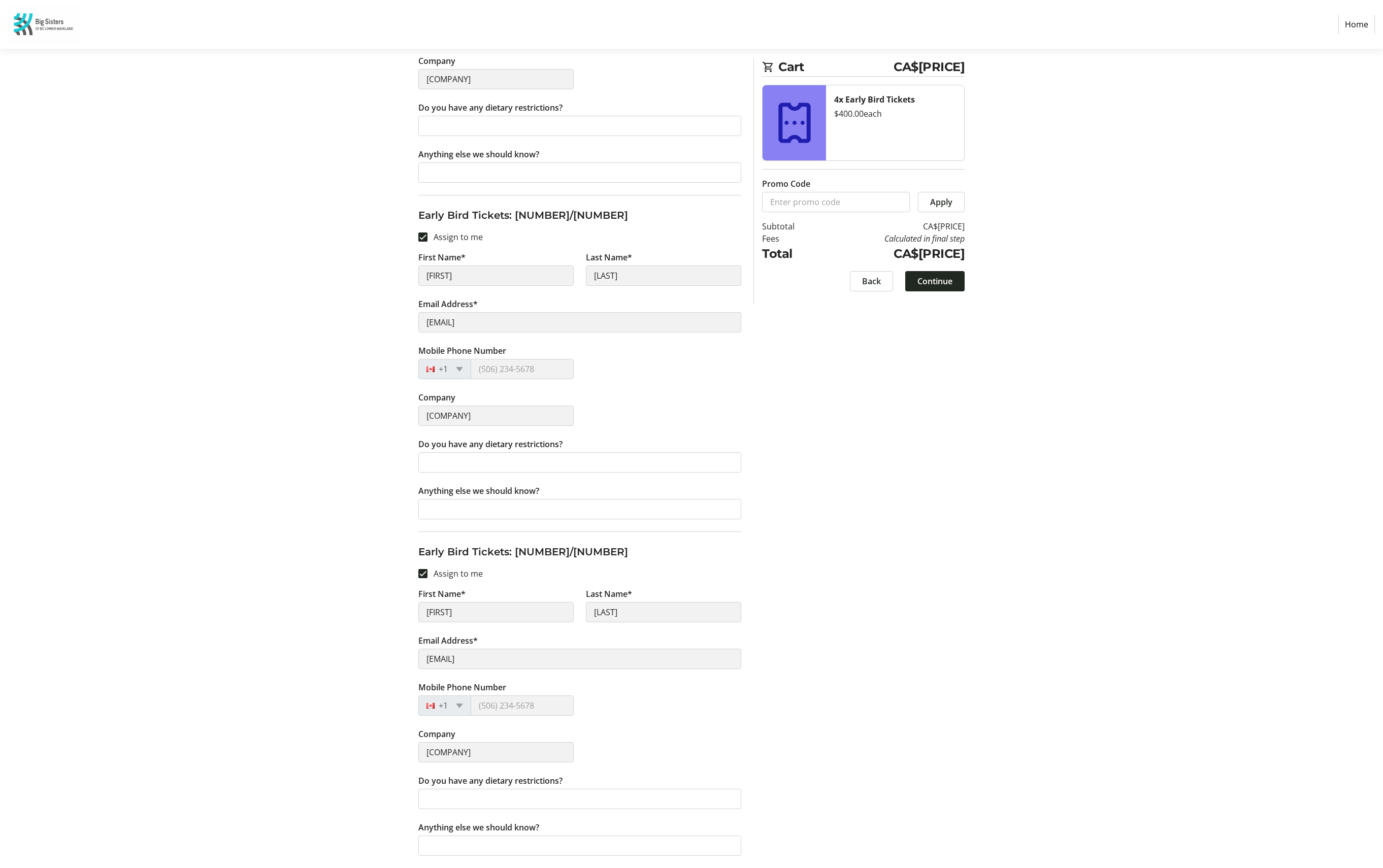 type 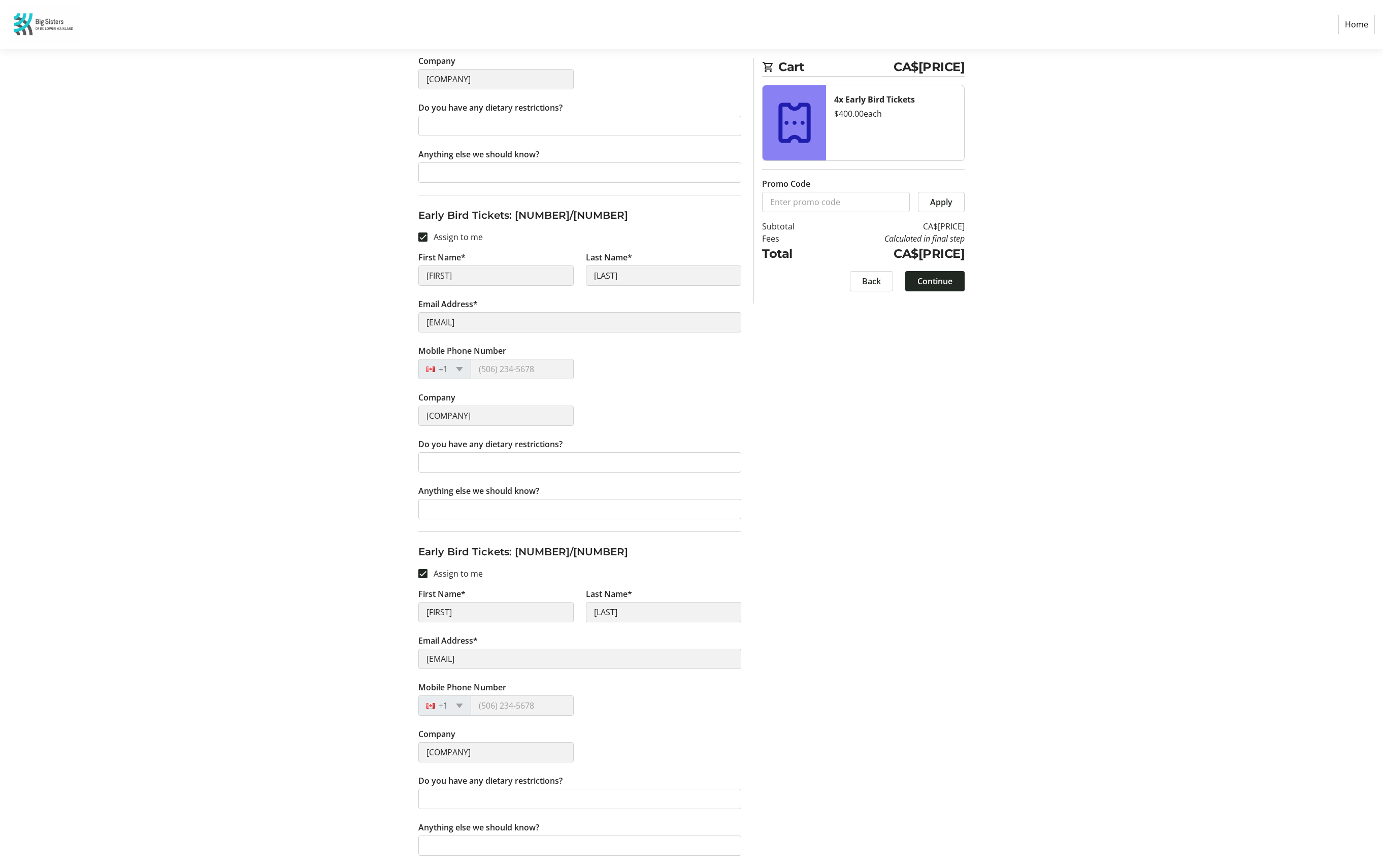 click on "Cart CA$[PRICE] 4x Early Bird Tickets  $[PRICE]   each  Promo Code  Apply  Subtotal  CA$[PRICE]  Fees  Calculated in final step  Total  CA$[PRICE]   Back   Continue" 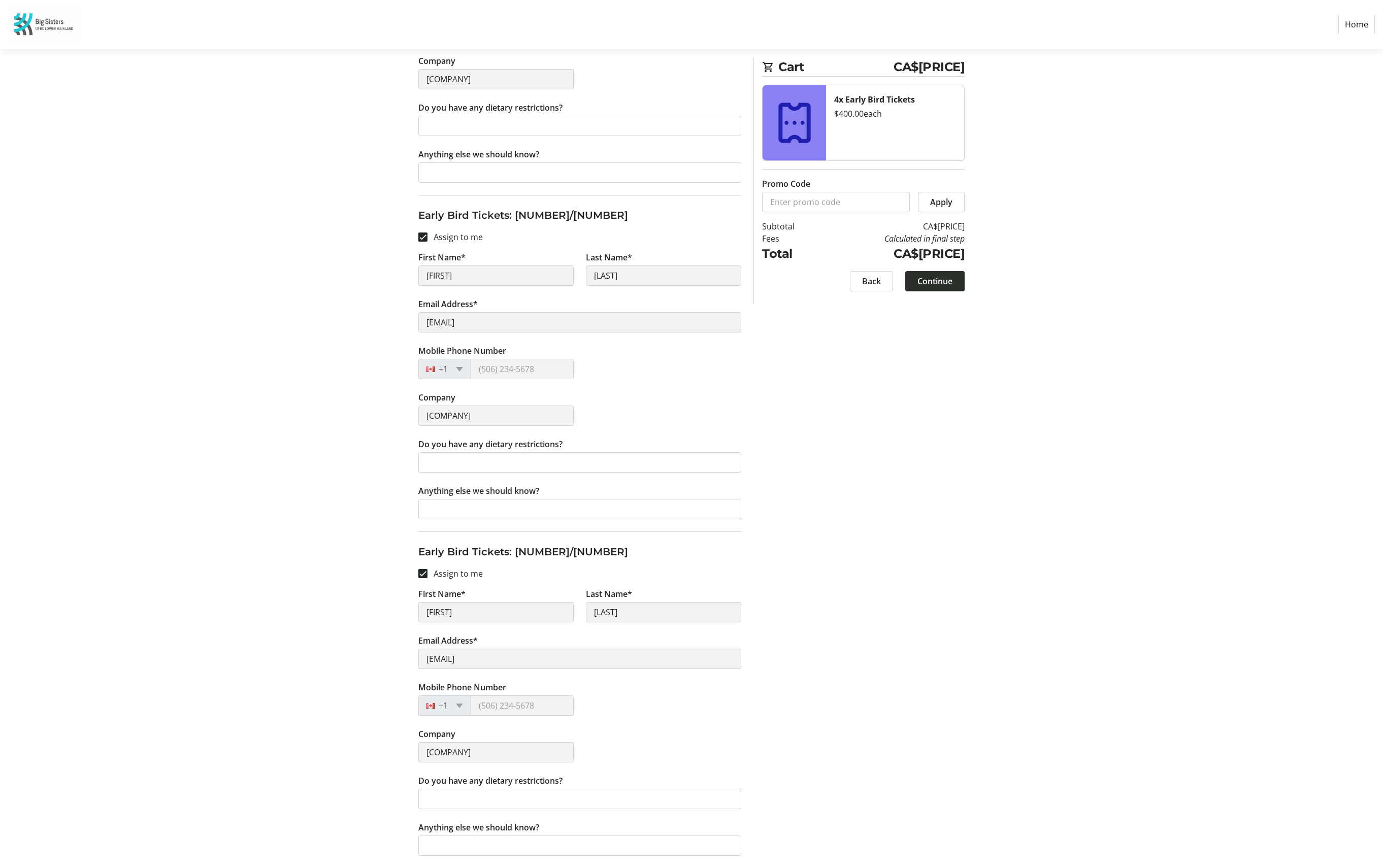 click on "Continue" 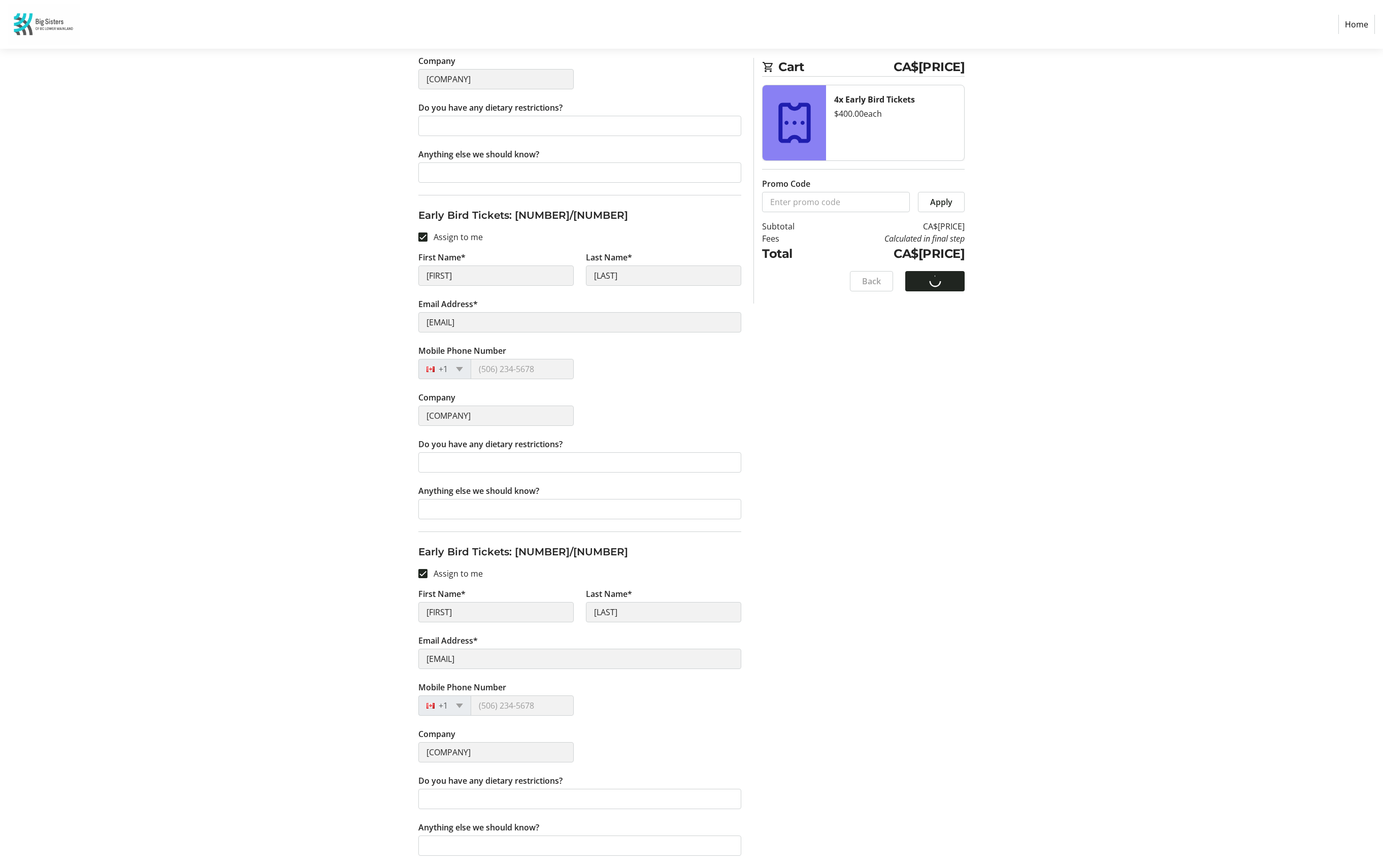 scroll, scrollTop: 0, scrollLeft: 0, axis: both 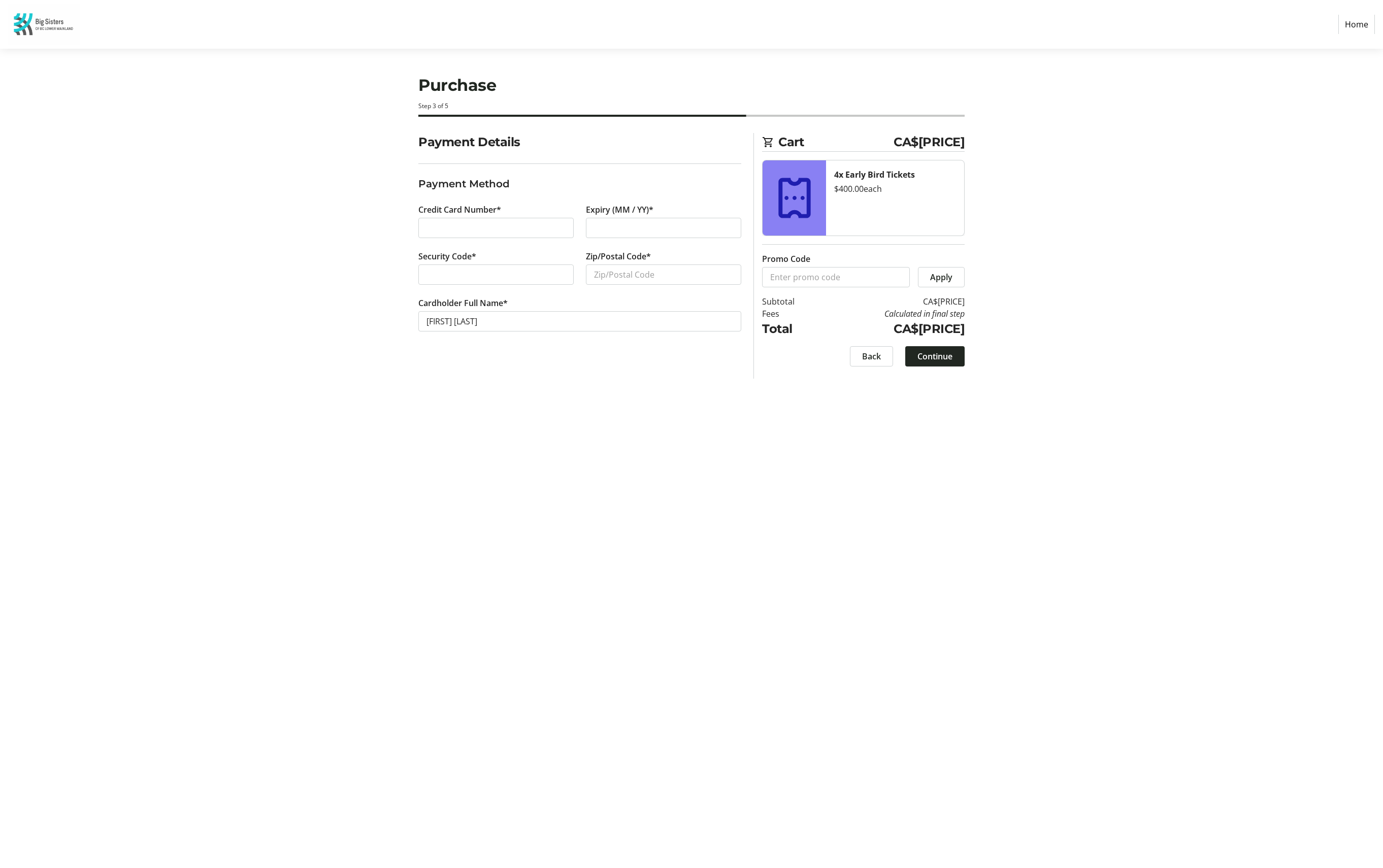 click on "Credit Card Number*" 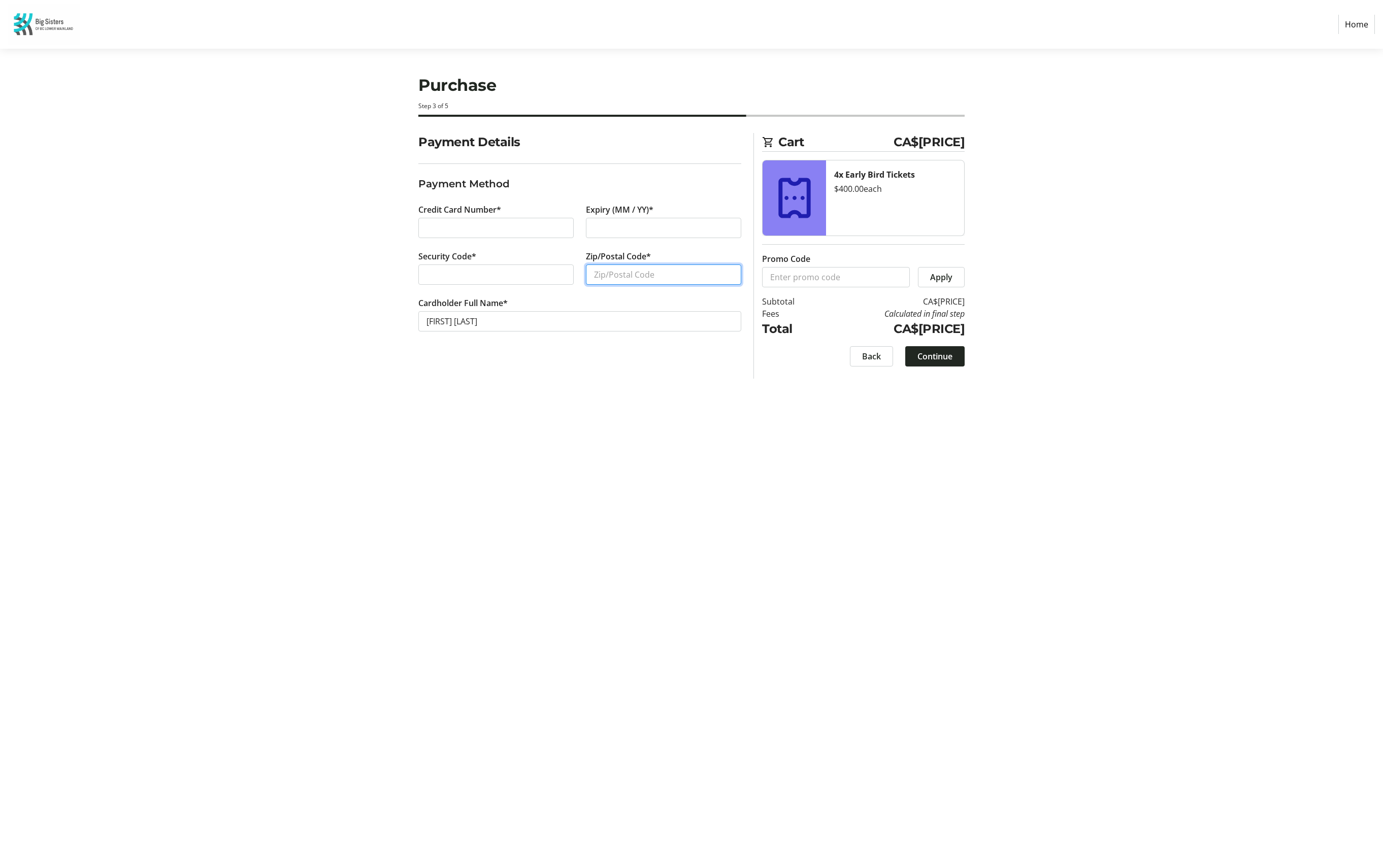 click on "Zip/Postal Code*" at bounding box center [664, 275] 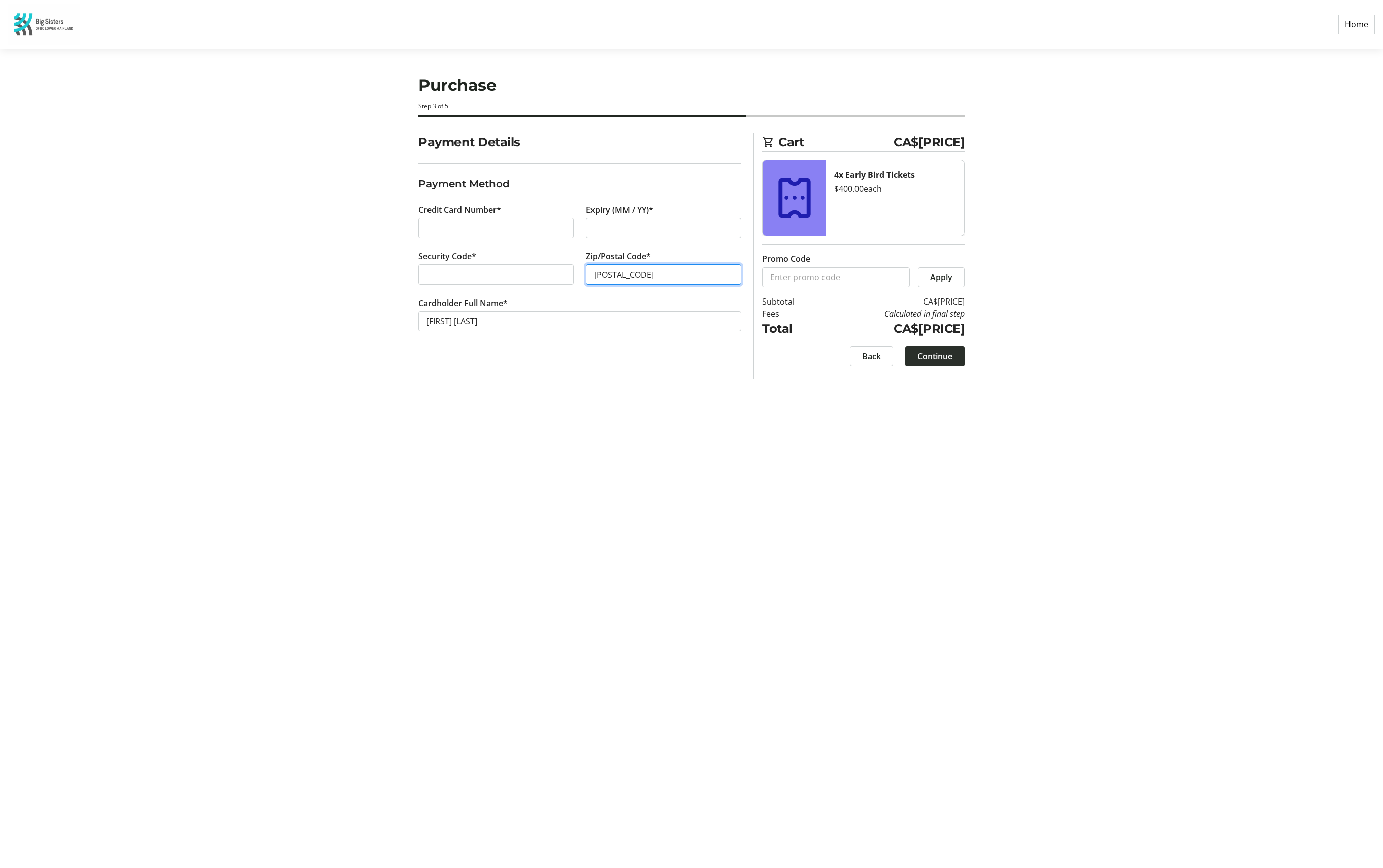 type on "[POSTAL_CODE]" 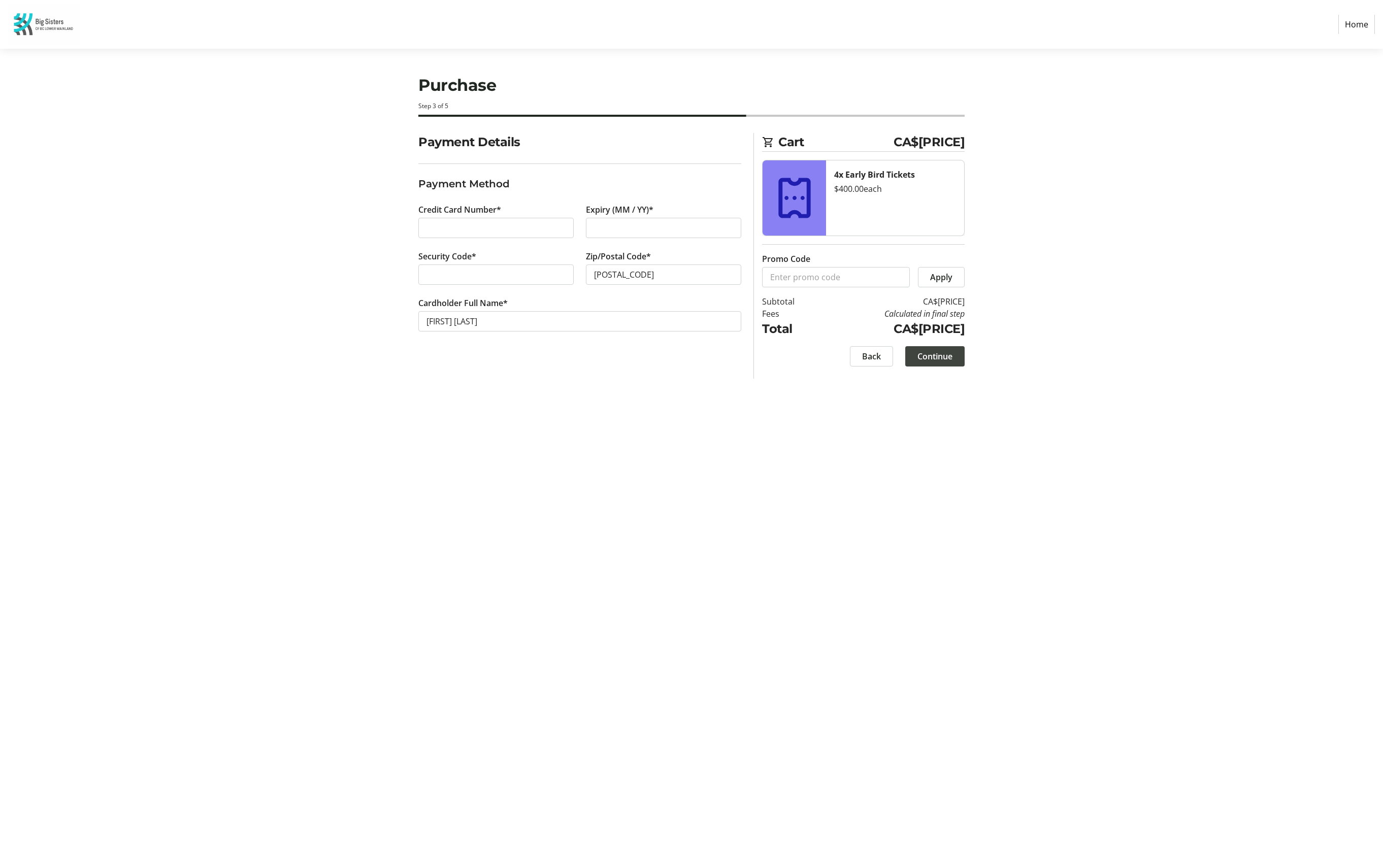click on "Continue" 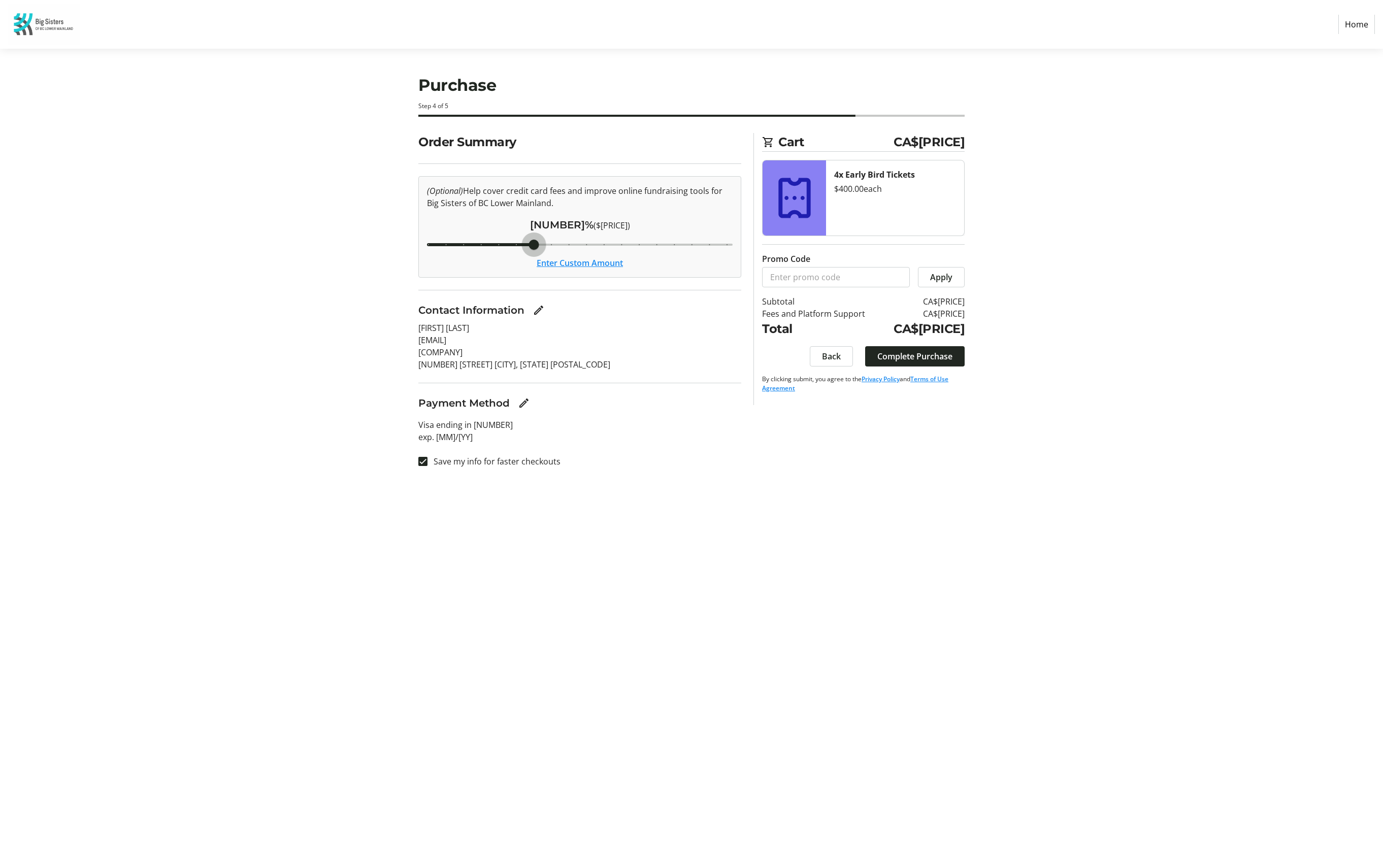 type on "8" 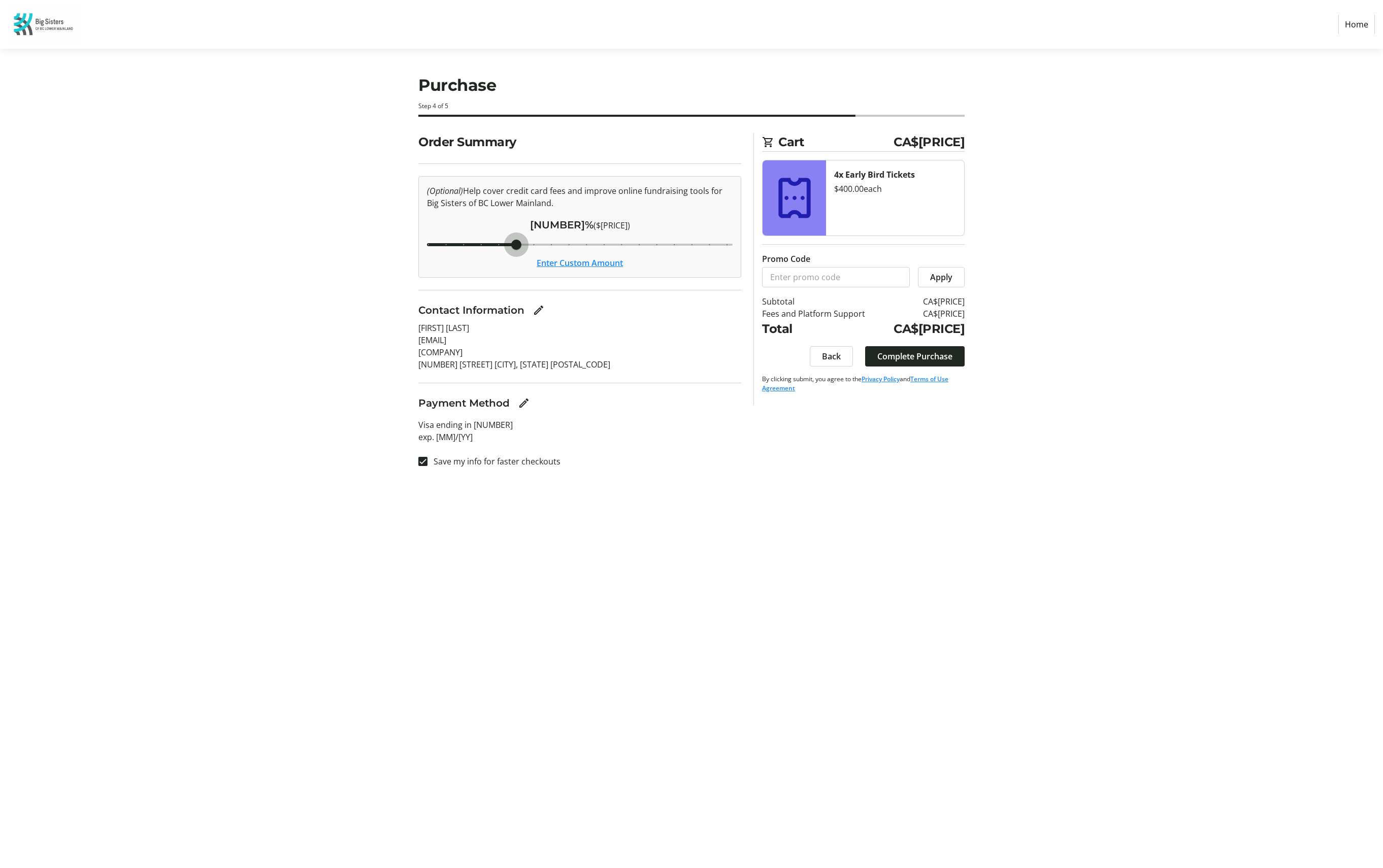 drag, startPoint x: 520, startPoint y: 261, endPoint x: 525, endPoint y: 255, distance: 7.8102 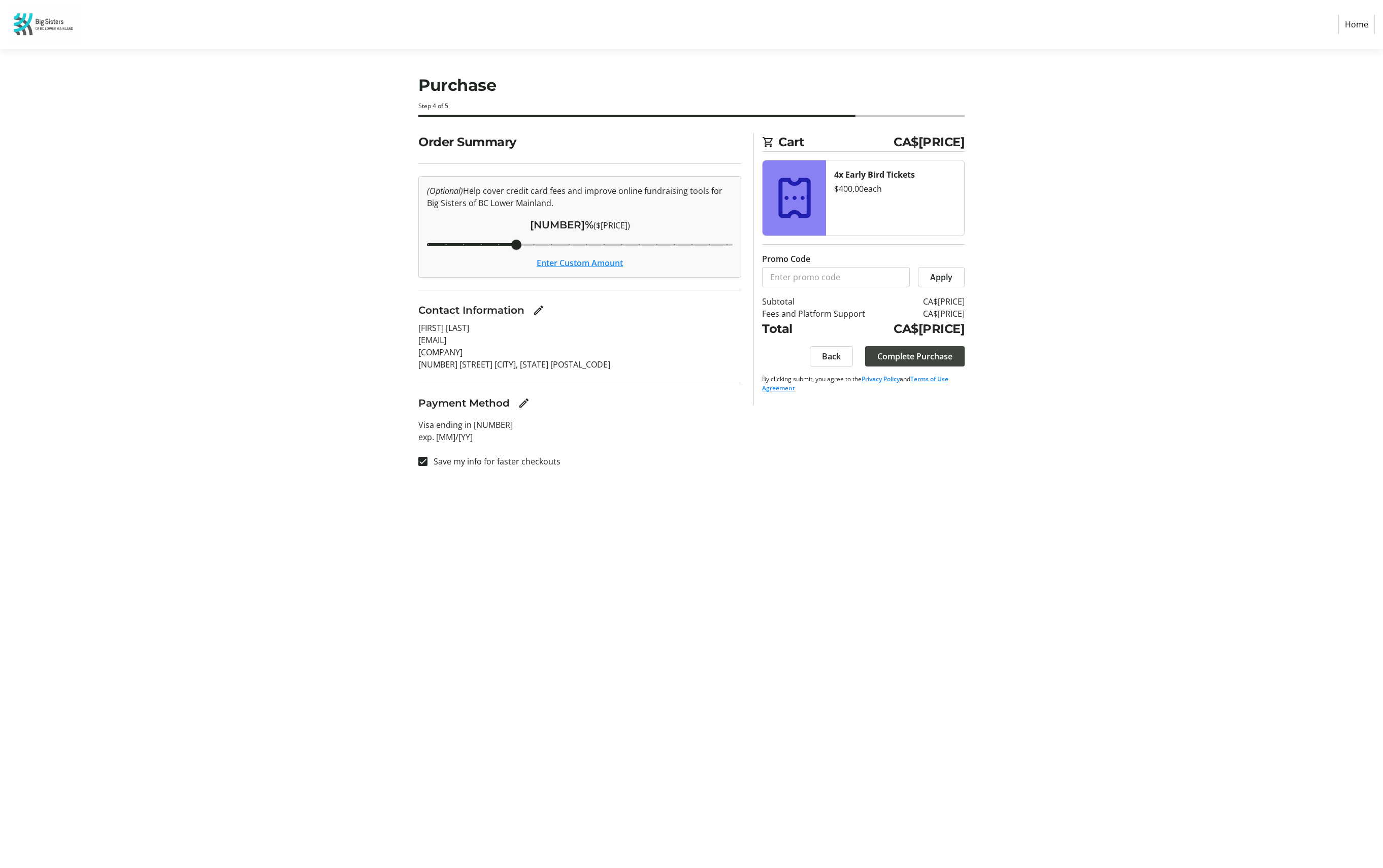 click on "Complete Purchase" 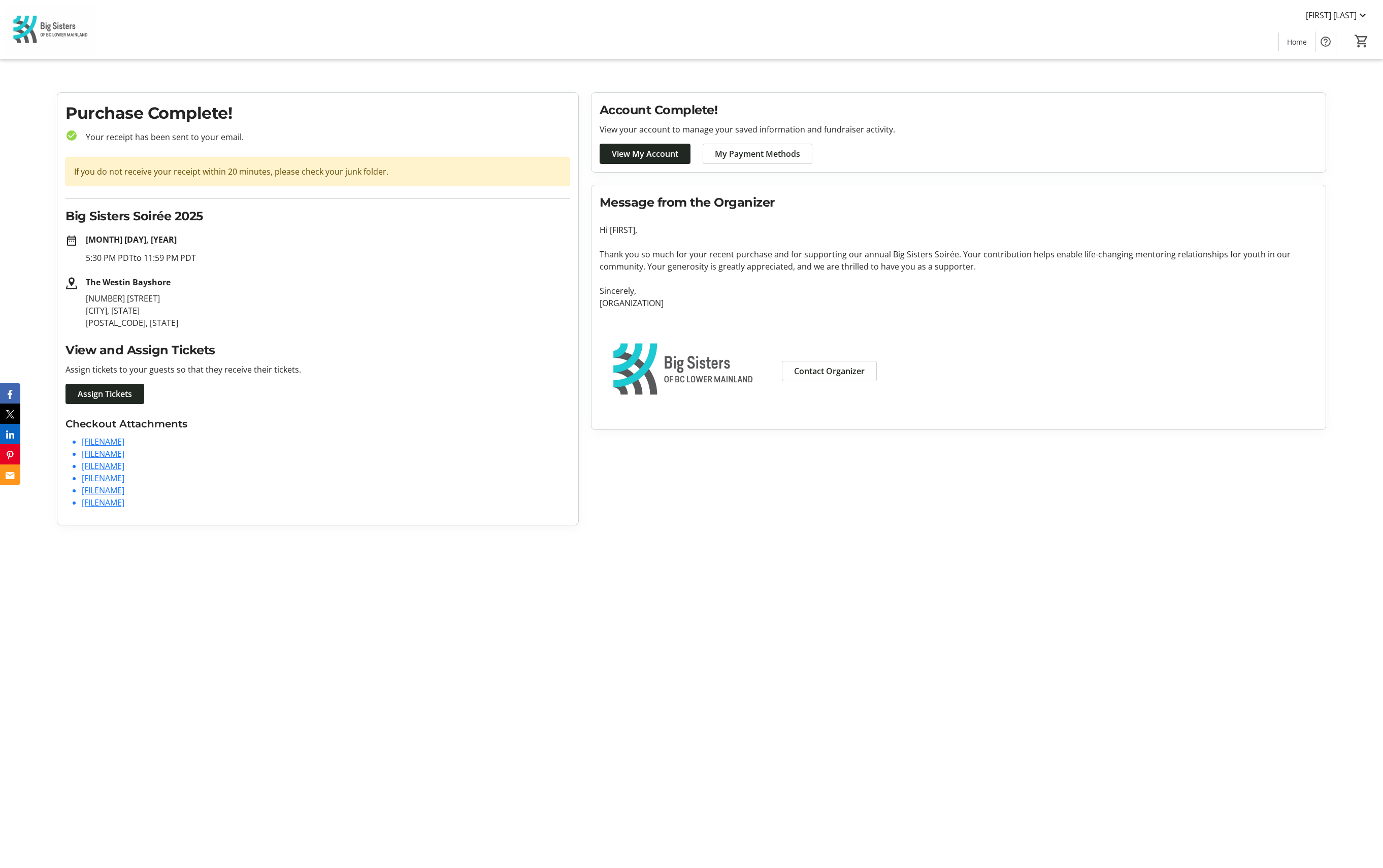 click on "[FILENAME]" 